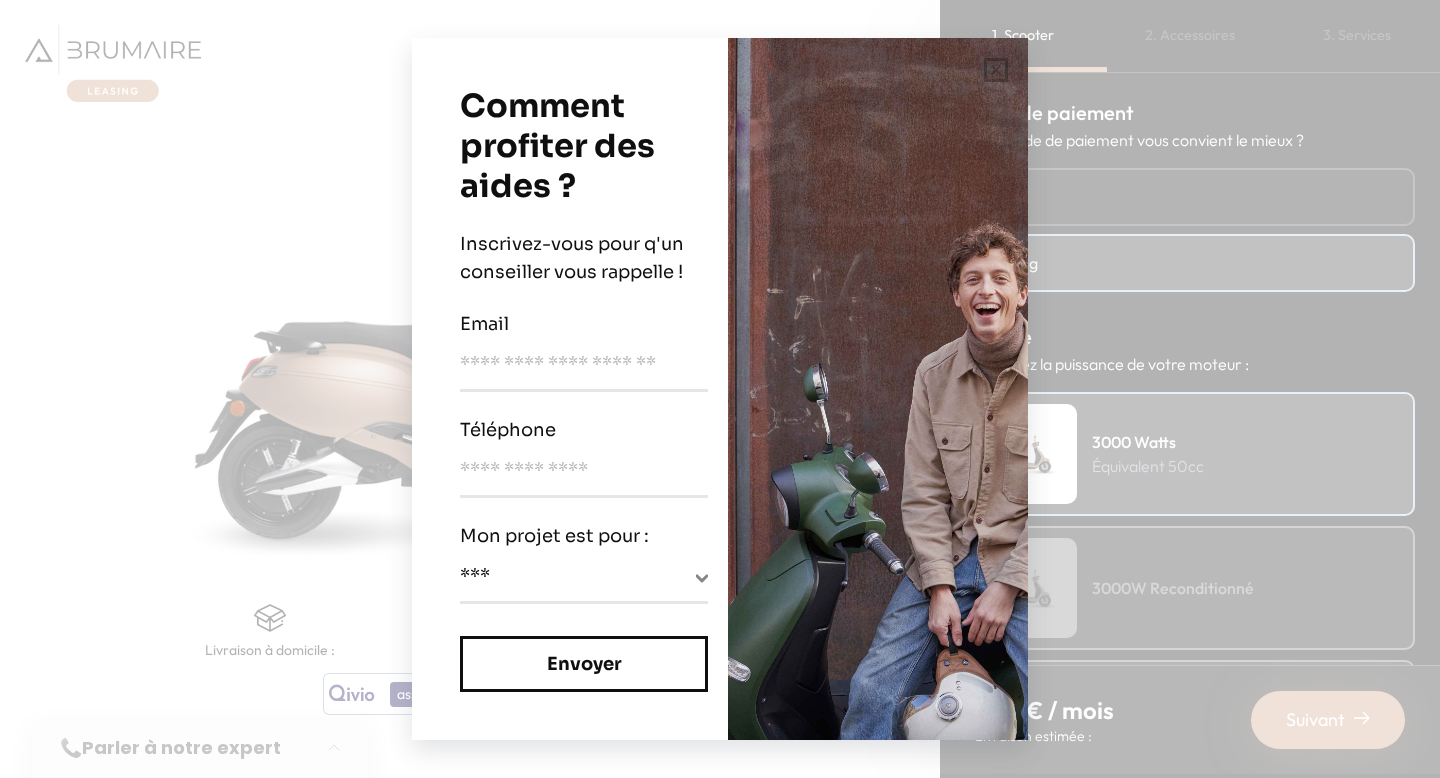 scroll, scrollTop: 0, scrollLeft: 0, axis: both 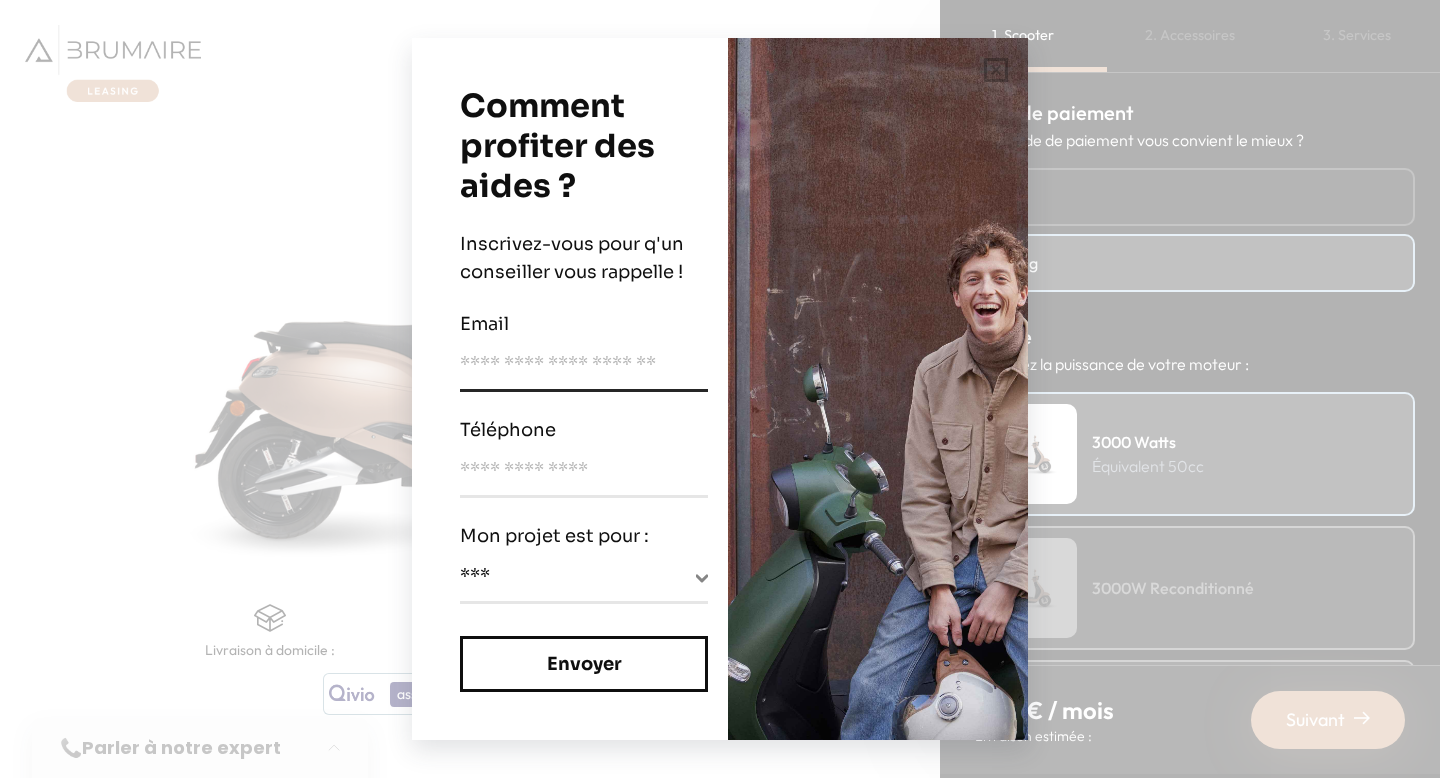 click at bounding box center [584, 371] 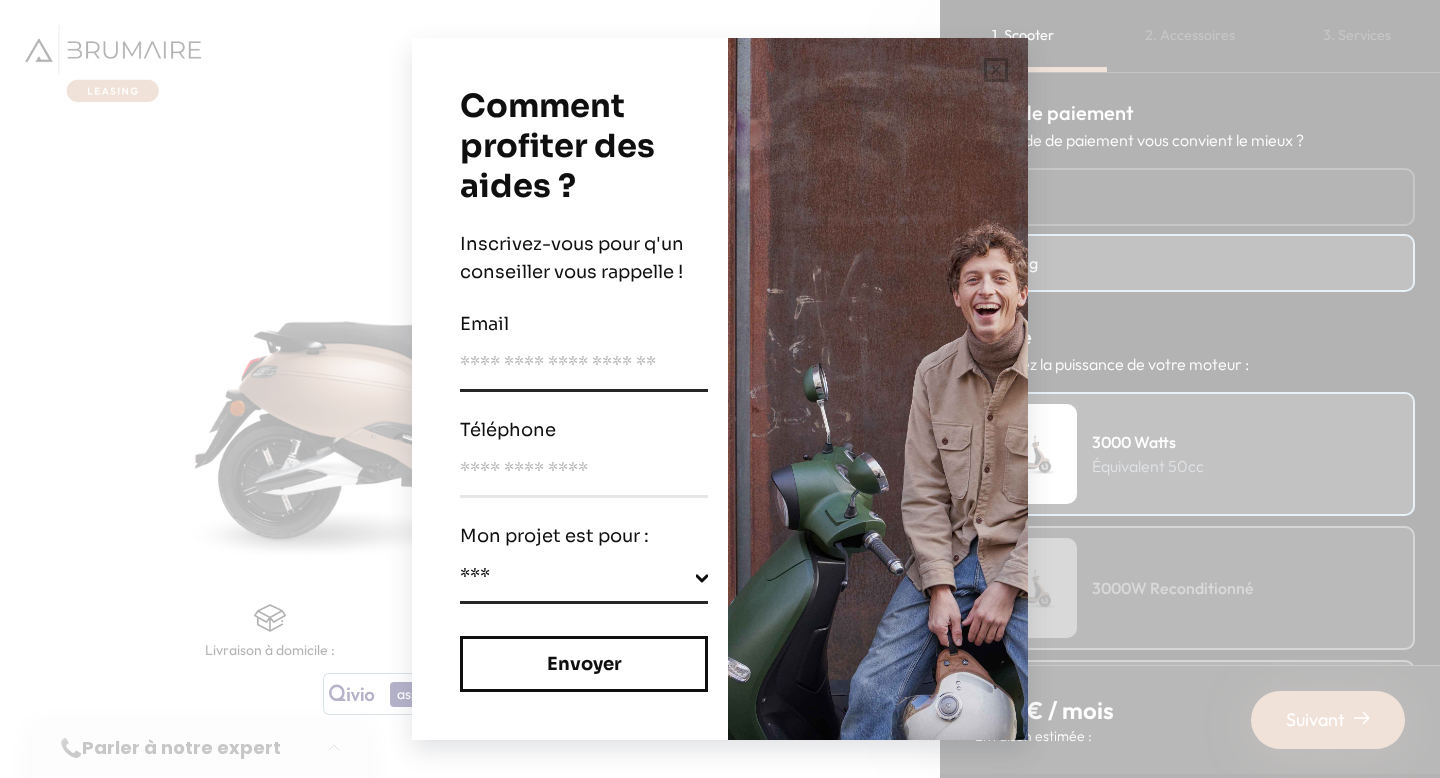 click on "**********" at bounding box center [584, 581] 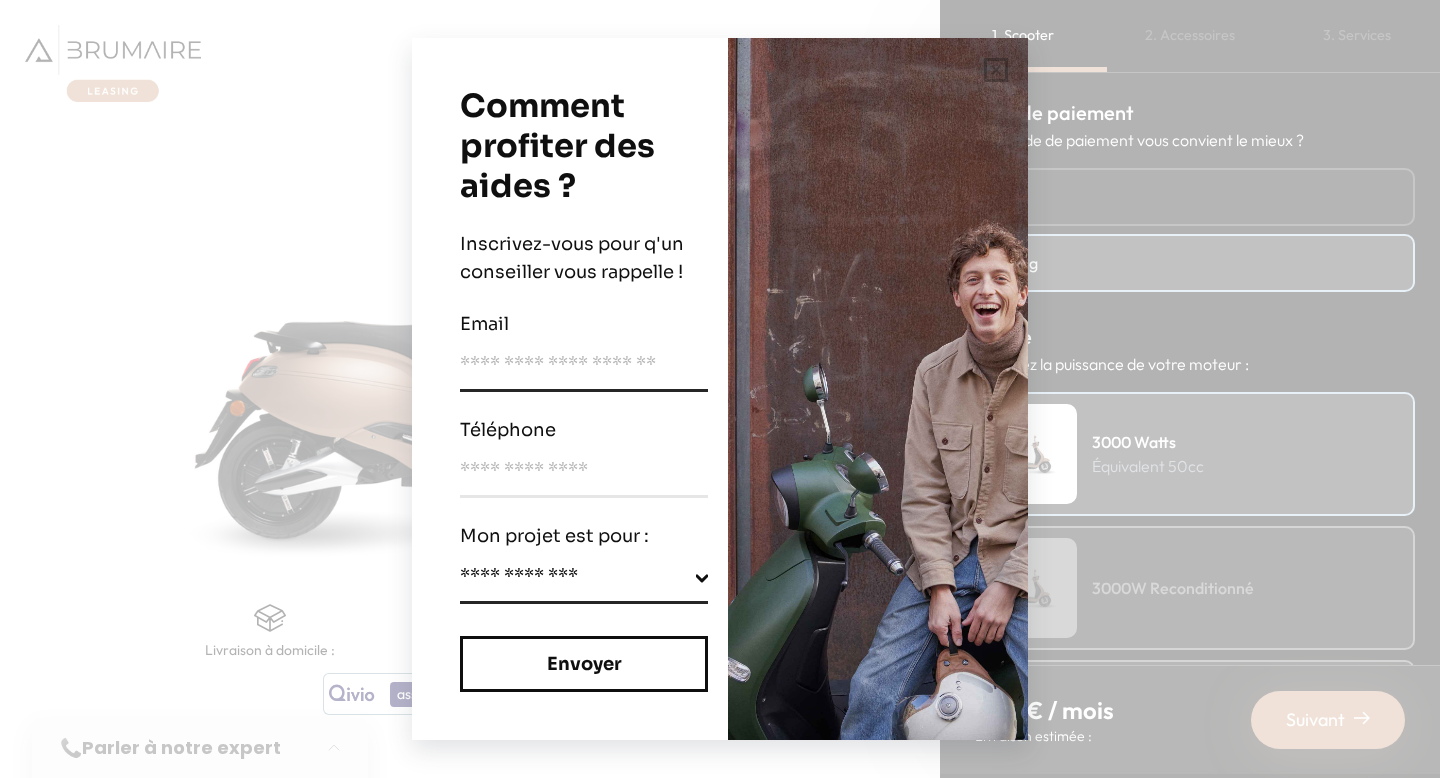 click on "**********" at bounding box center [584, 581] 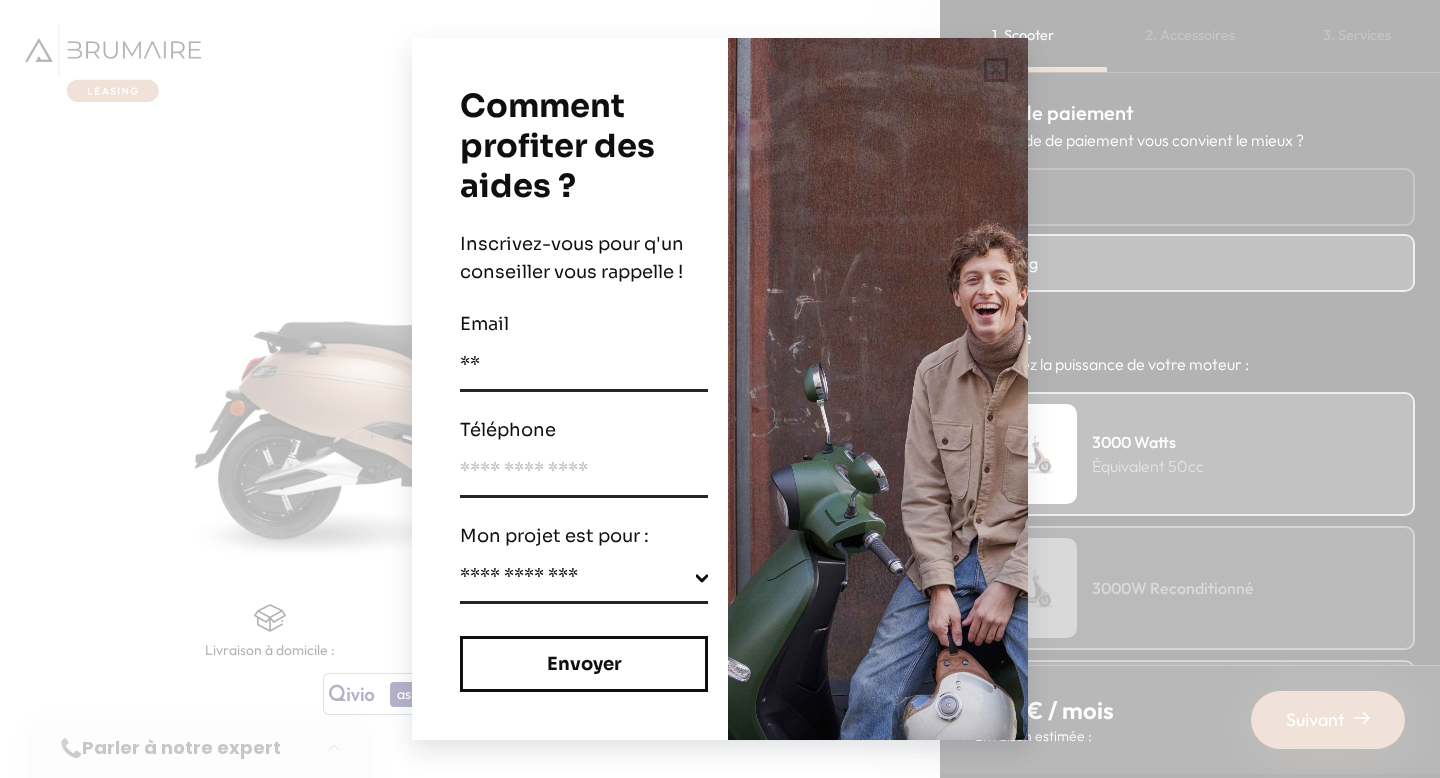 type on "**" 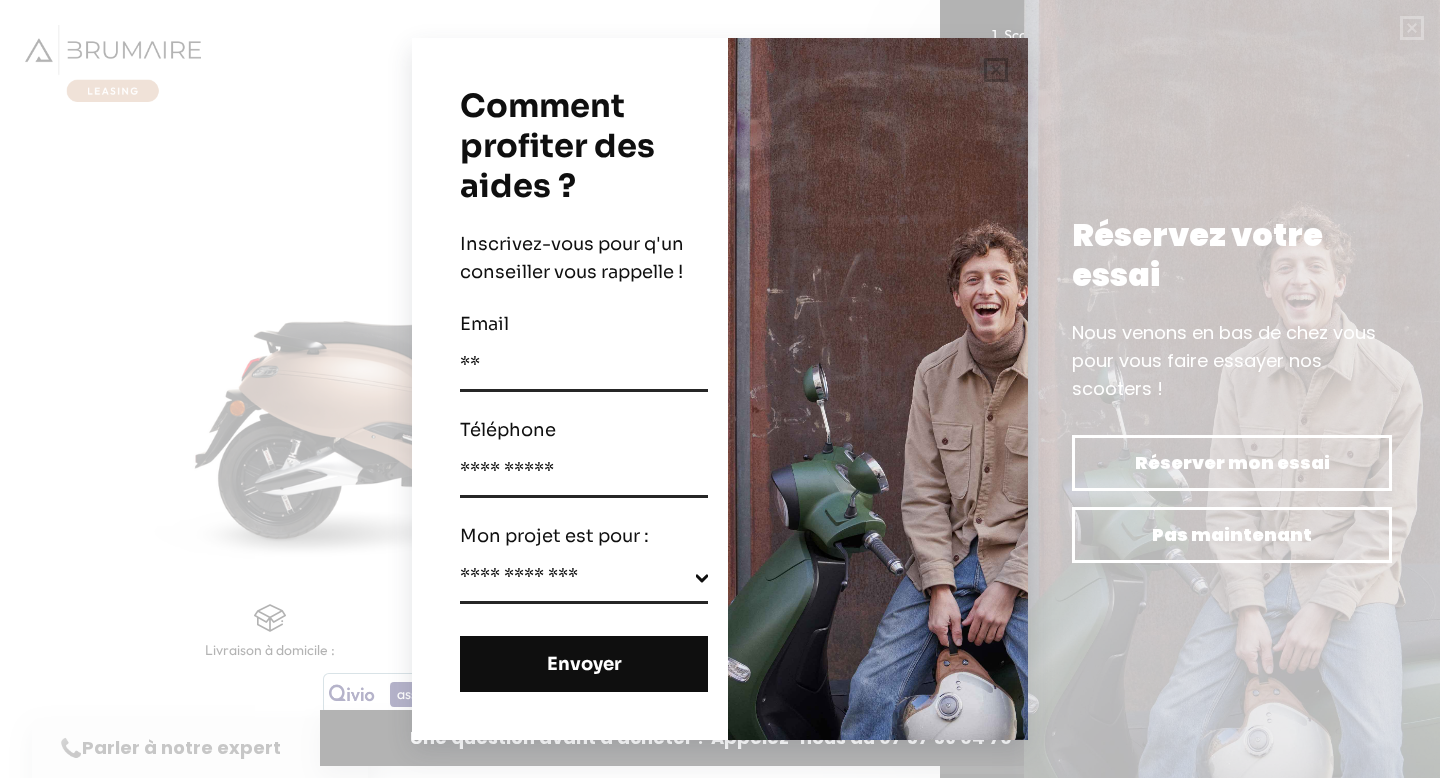 type on "**********" 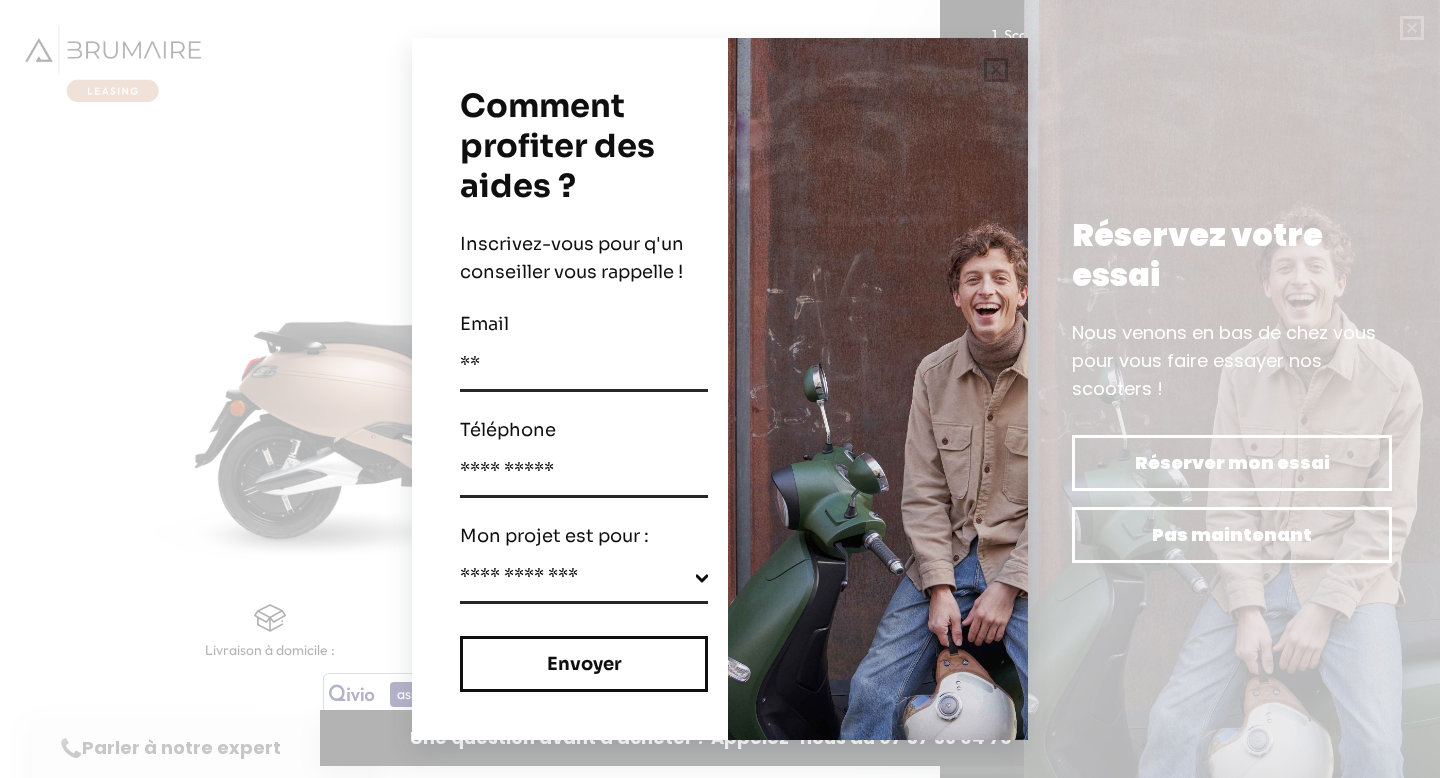 drag, startPoint x: 543, startPoint y: 366, endPoint x: 431, endPoint y: 362, distance: 112.0714 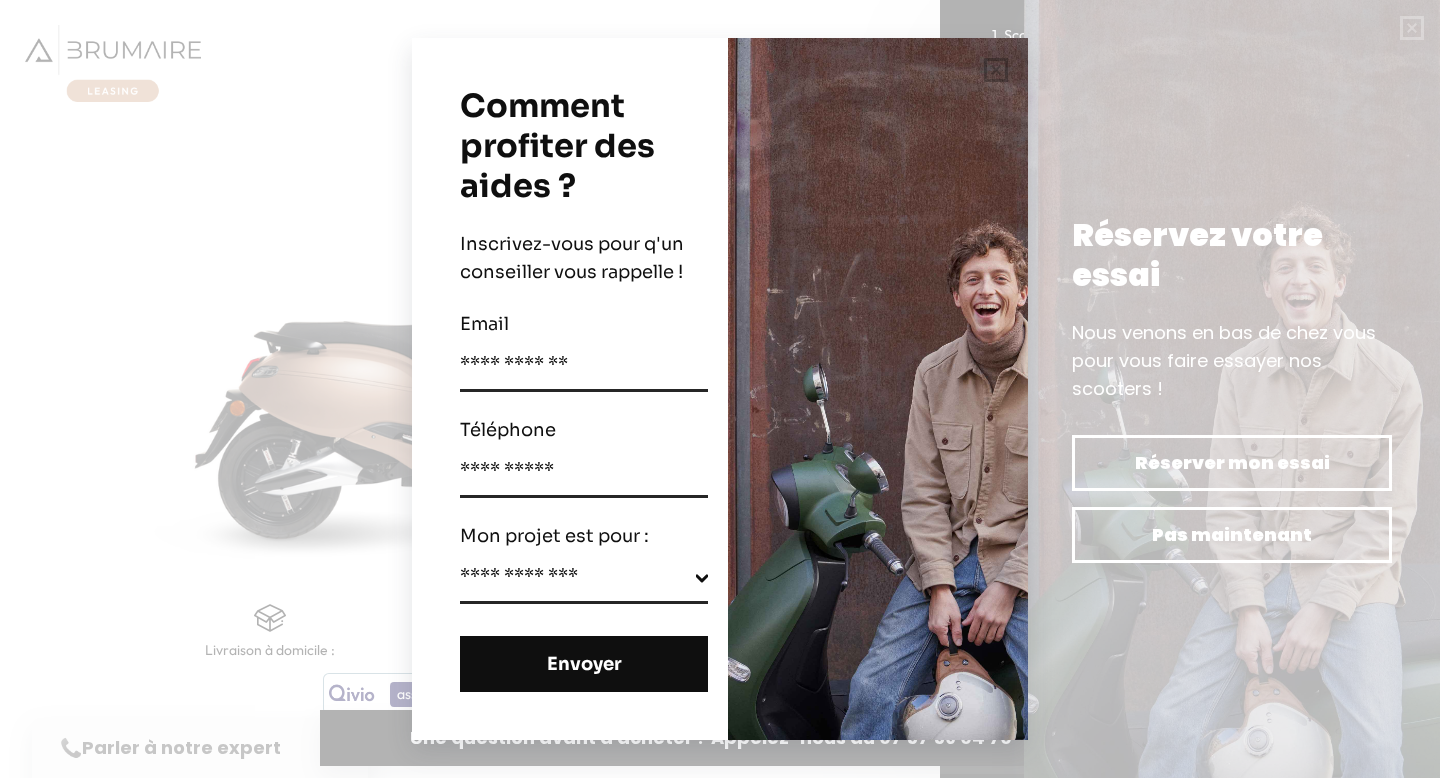 type on "**********" 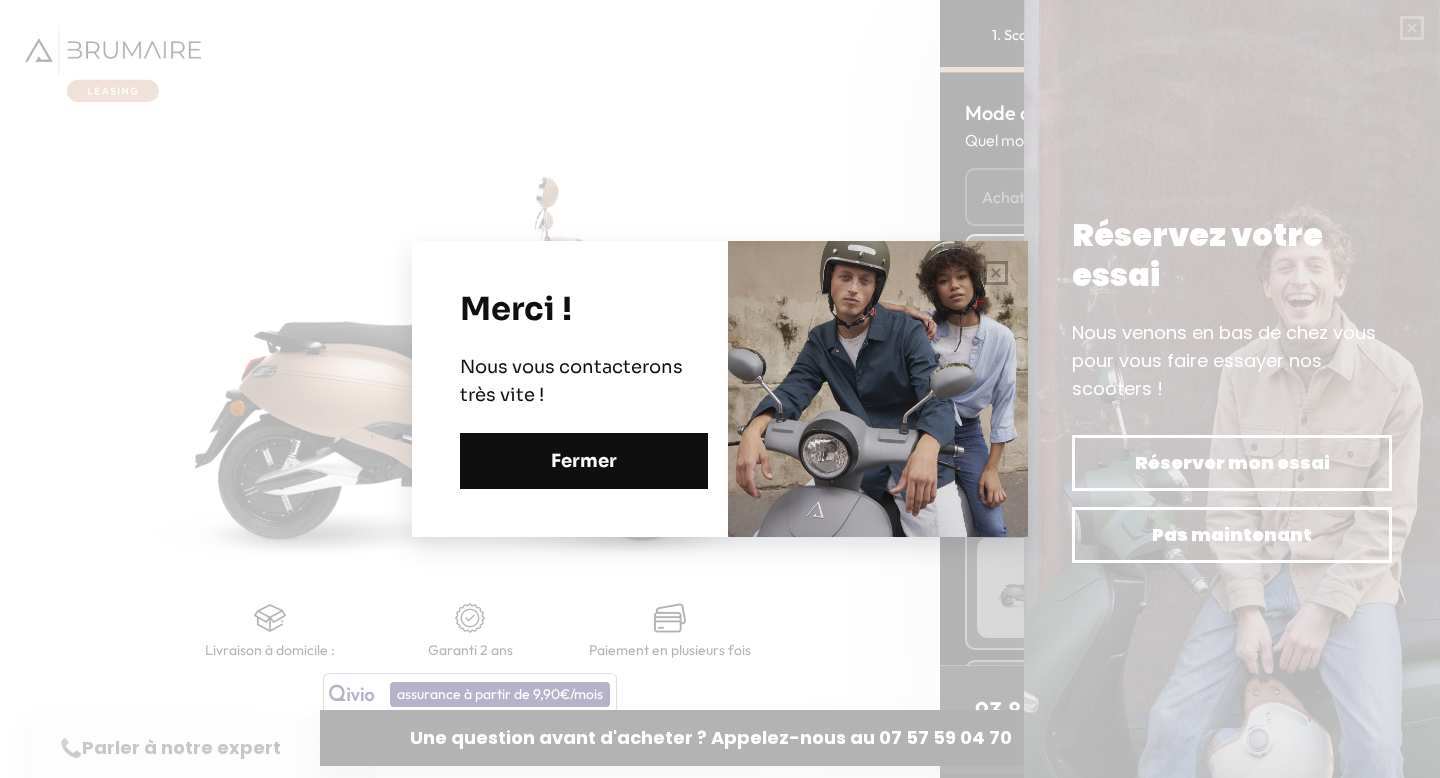 click on "Fermer" at bounding box center (584, 461) 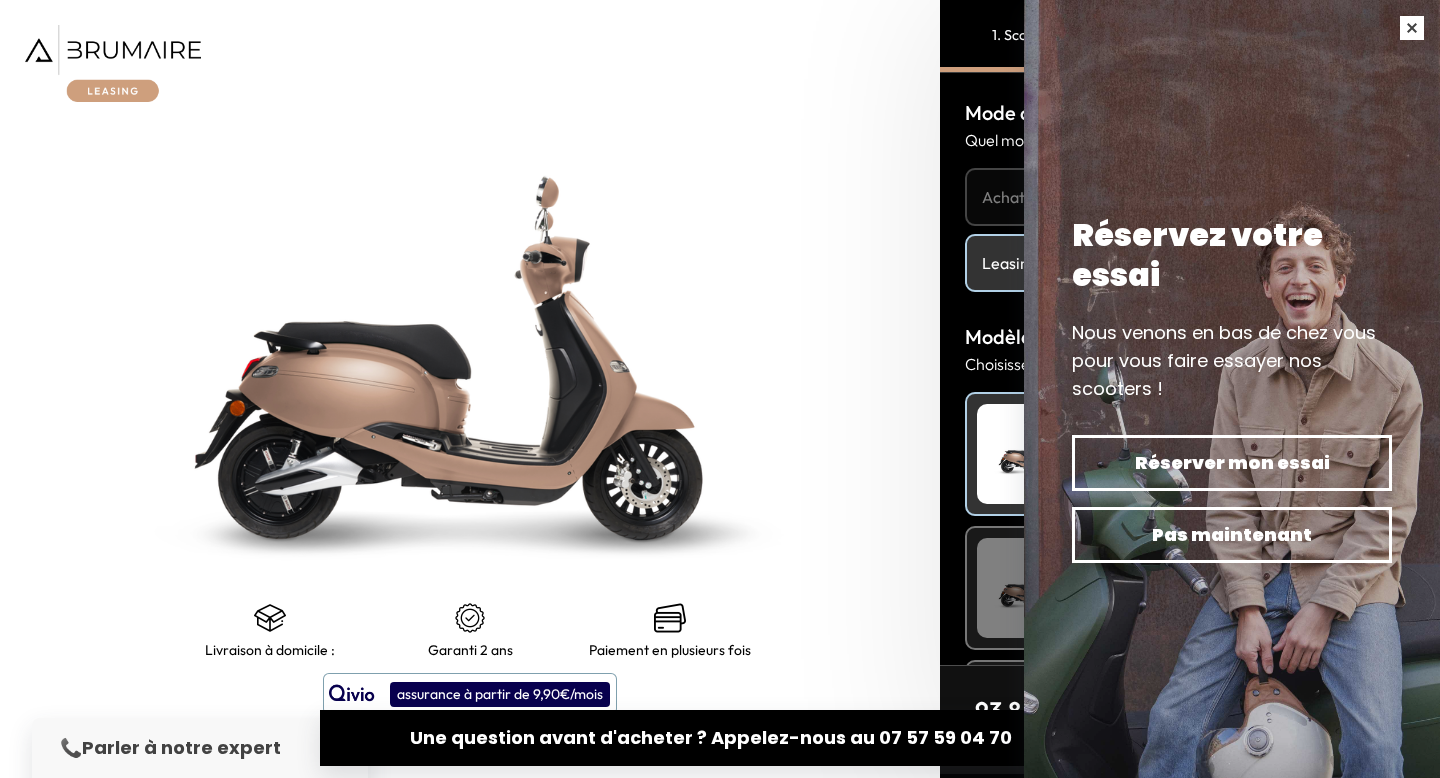 click at bounding box center (1412, 28) 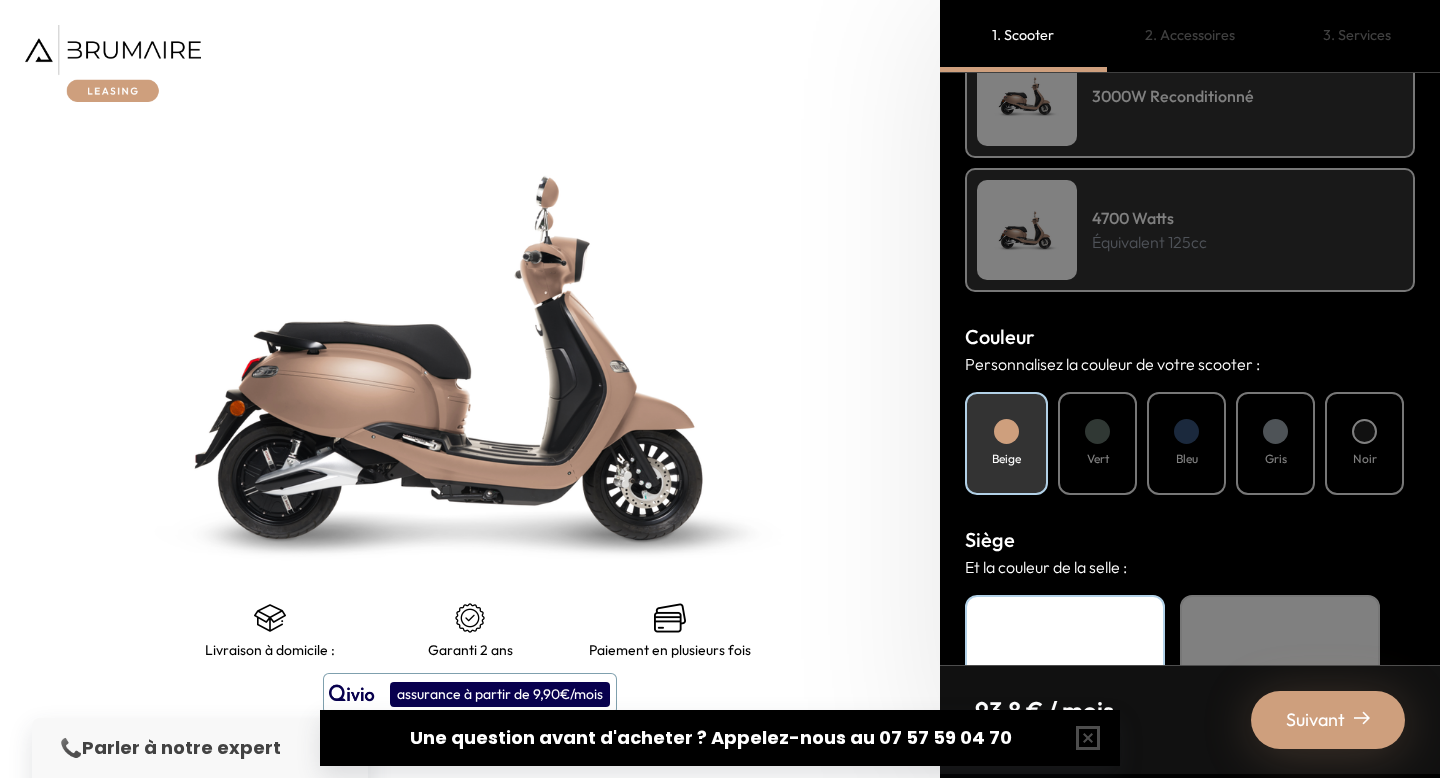 scroll, scrollTop: 697, scrollLeft: 0, axis: vertical 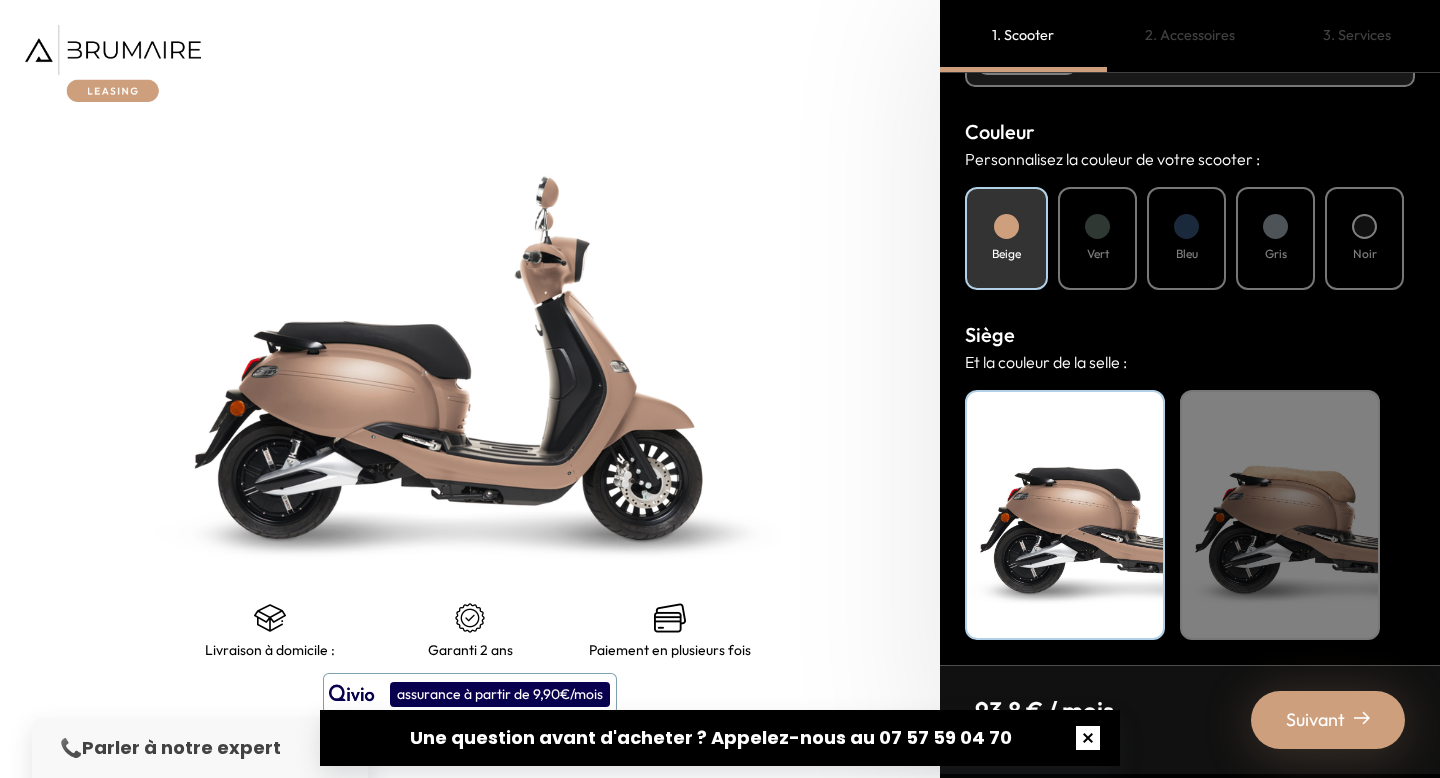 click at bounding box center (1088, 738) 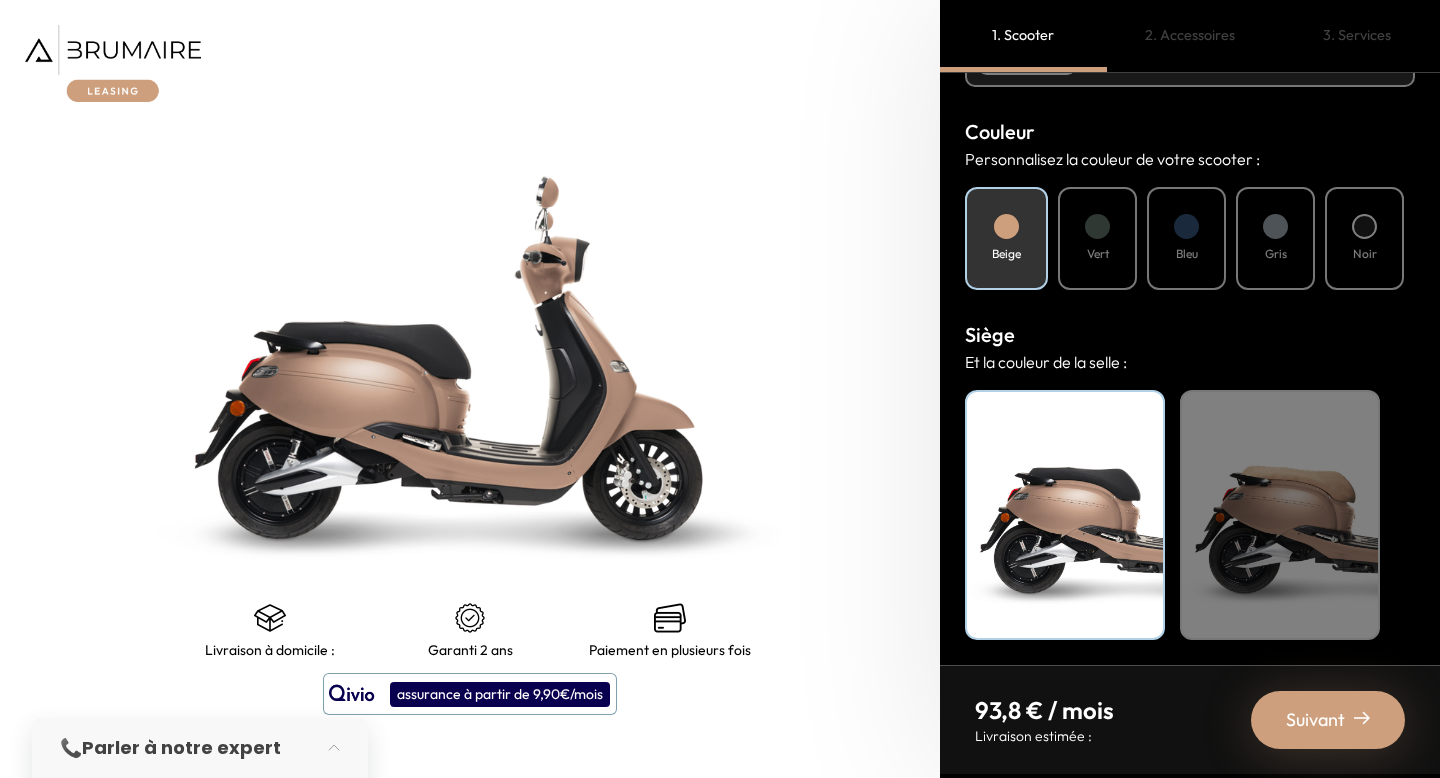 click on "Vert" at bounding box center (1098, 254) 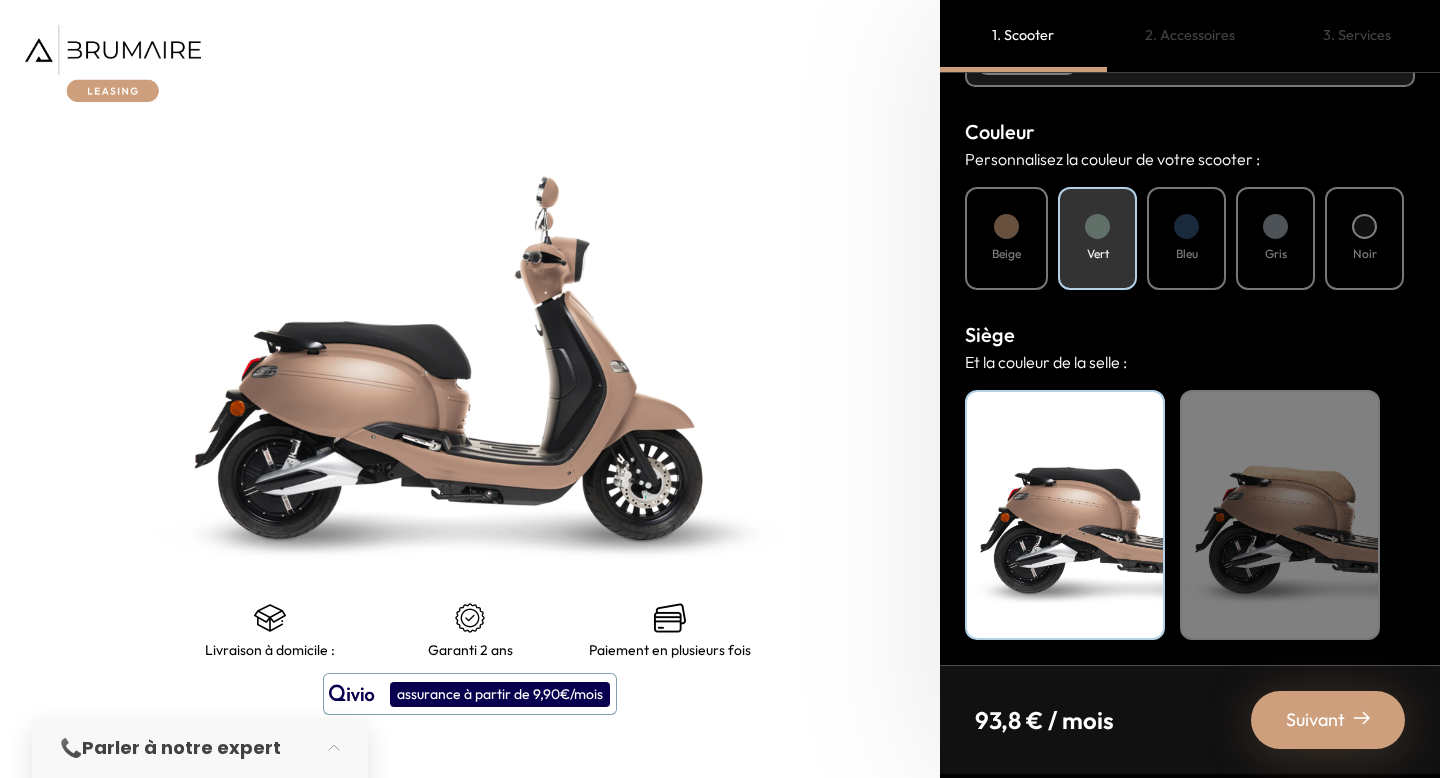 click on "Bleu" at bounding box center [1186, 238] 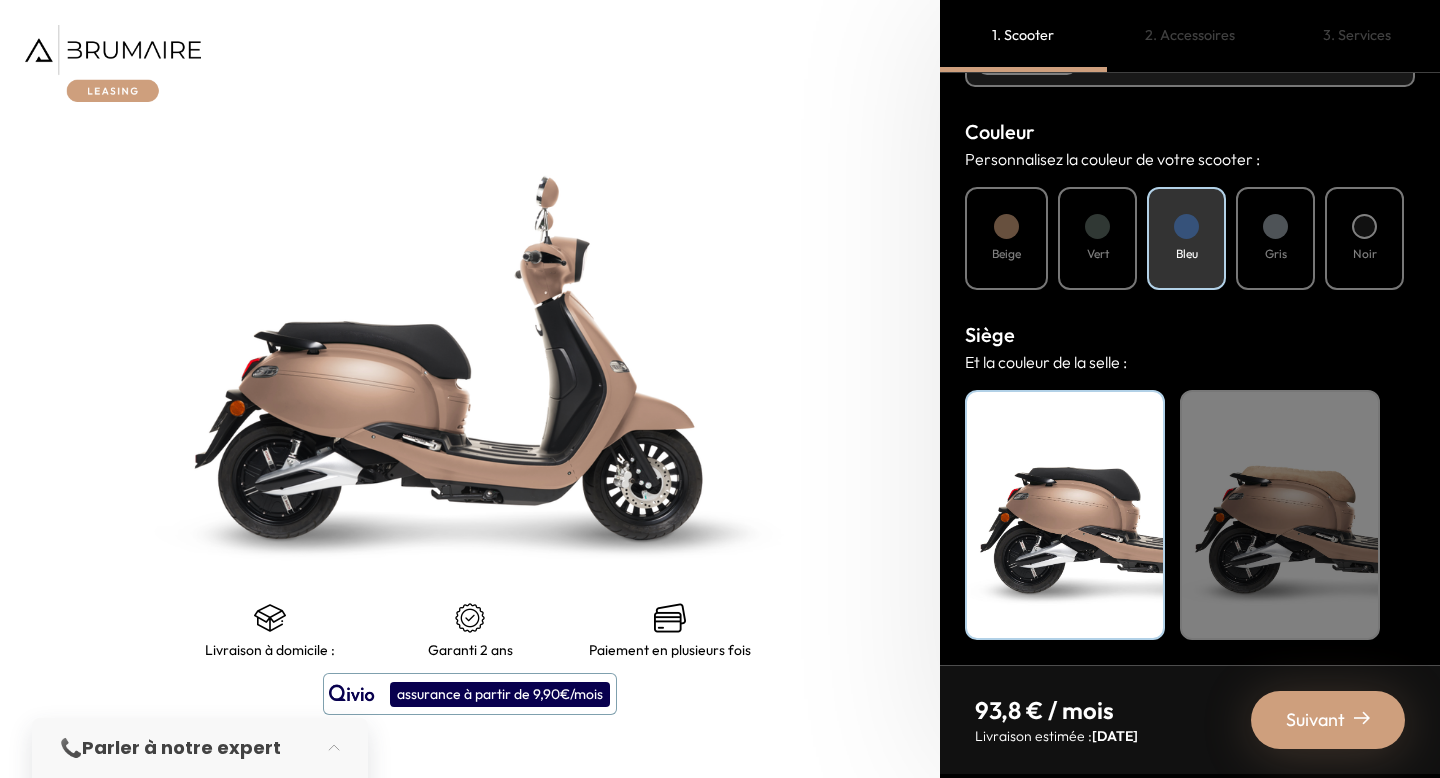 click on "Gris" at bounding box center (1275, 238) 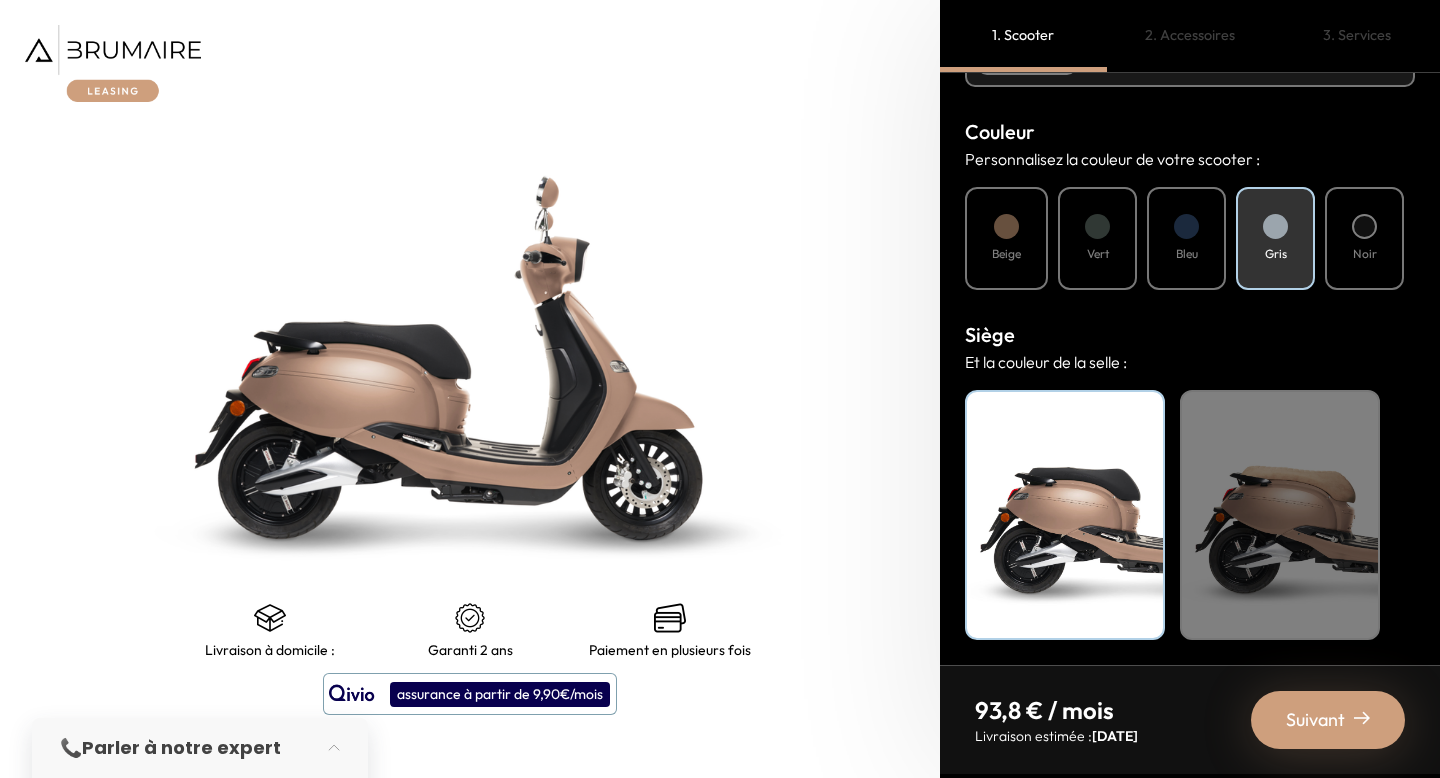 click on "Noir" at bounding box center (1364, 238) 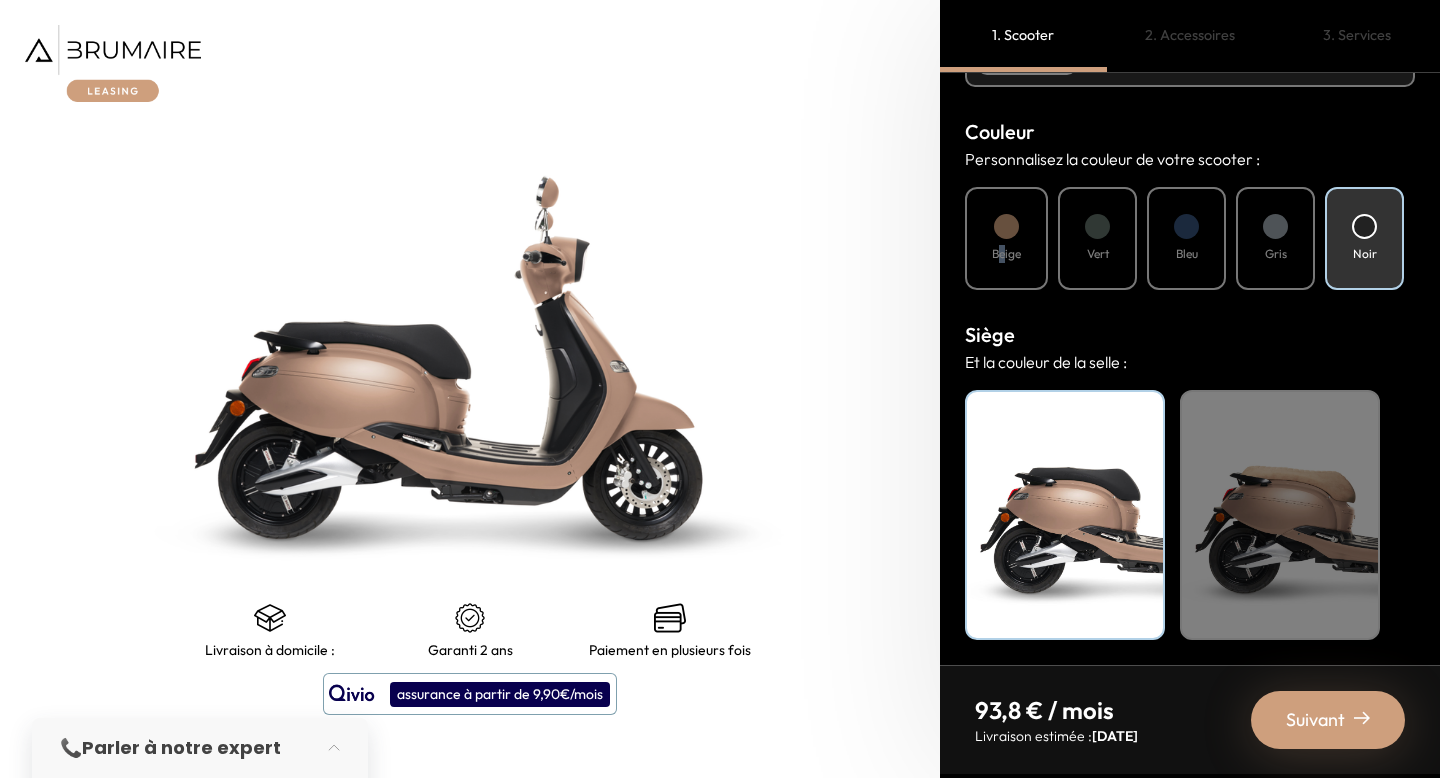 click on "Beige" at bounding box center [1006, 254] 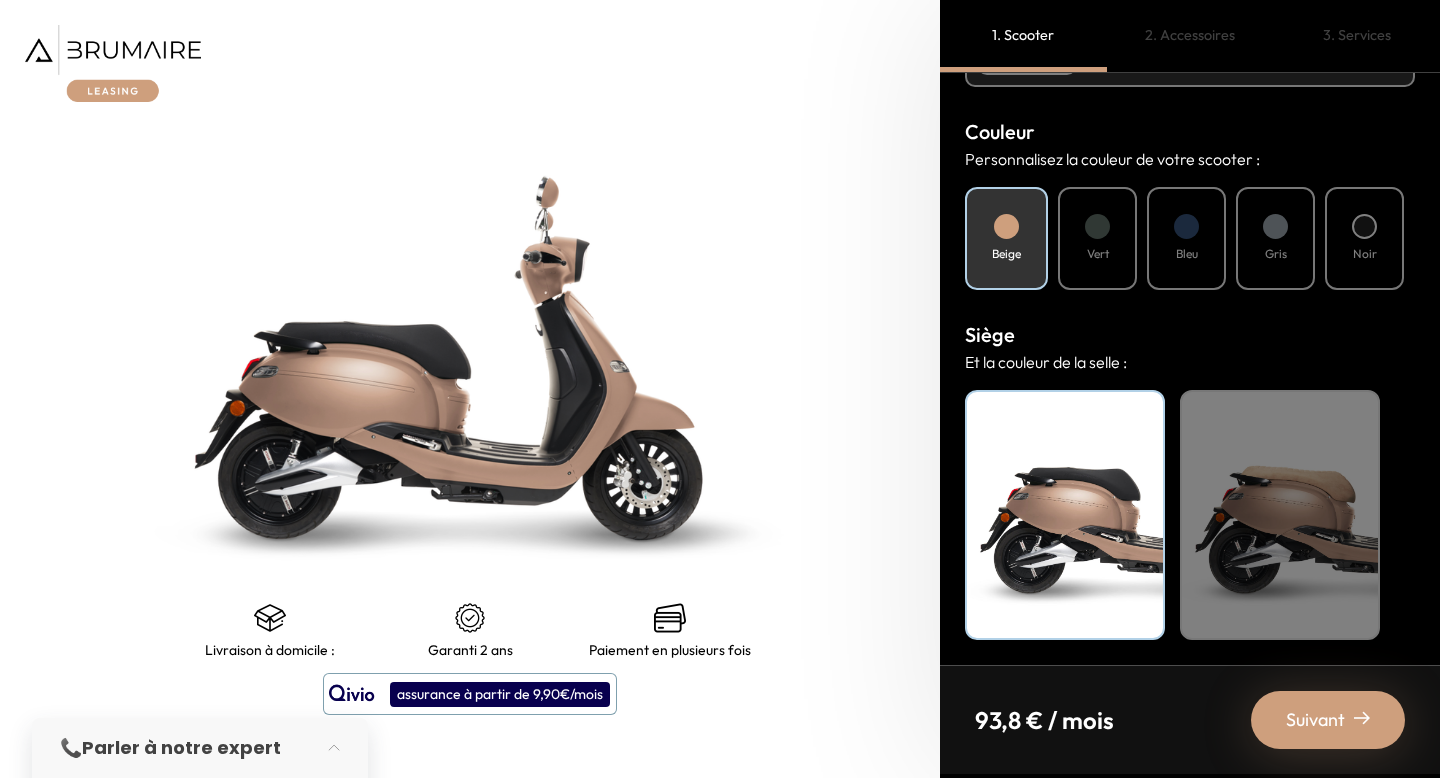 click on "Beige" at bounding box center (1280, 515) 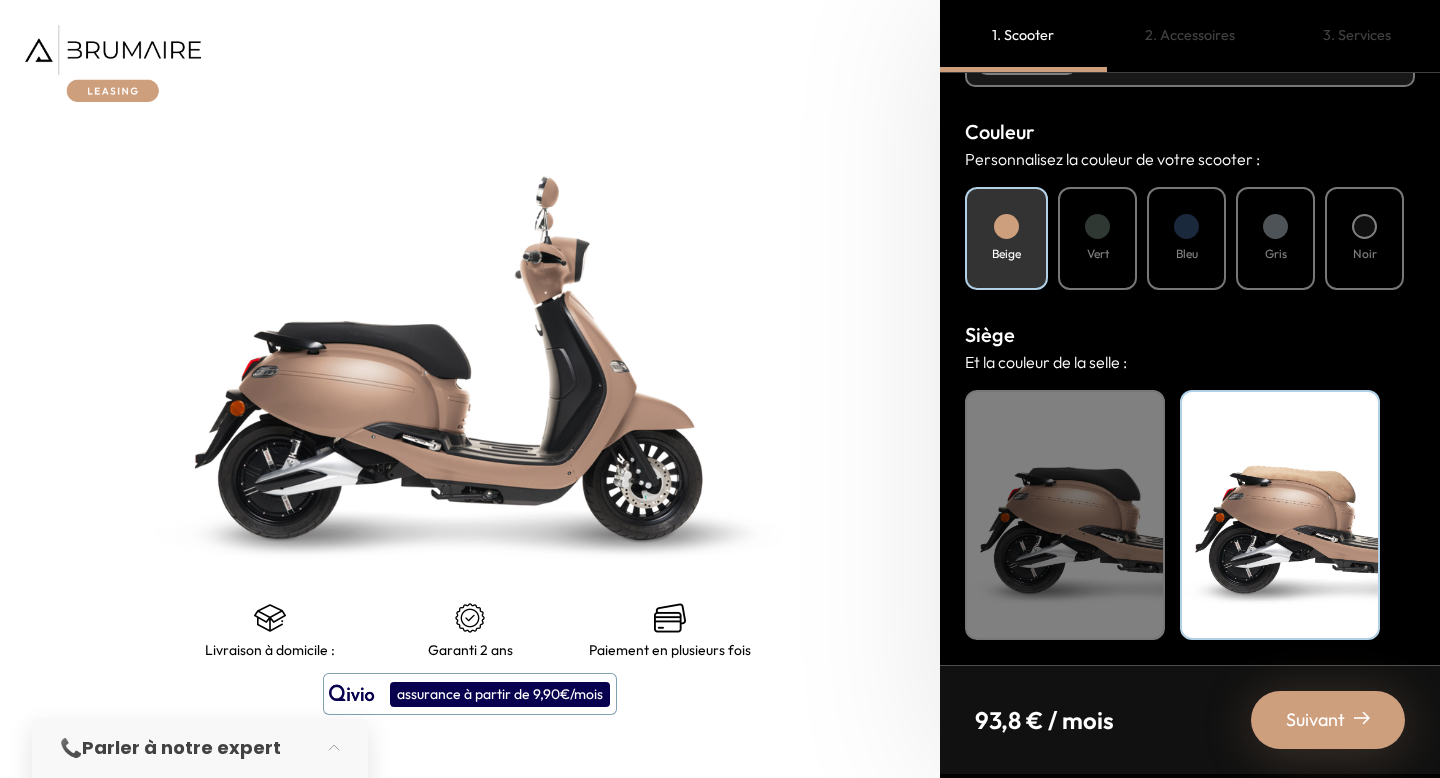click on "Noir" at bounding box center (1065, 515) 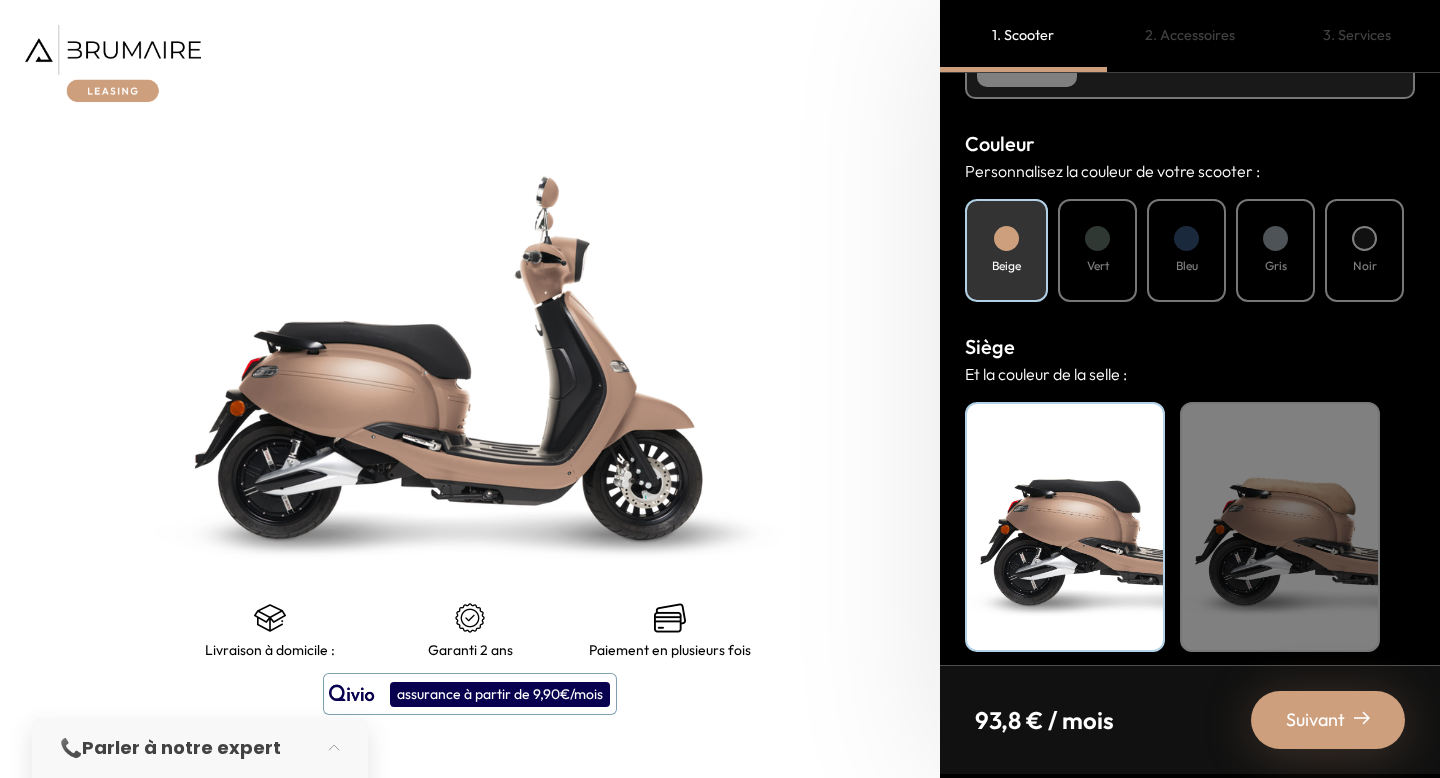 scroll, scrollTop: 694, scrollLeft: 0, axis: vertical 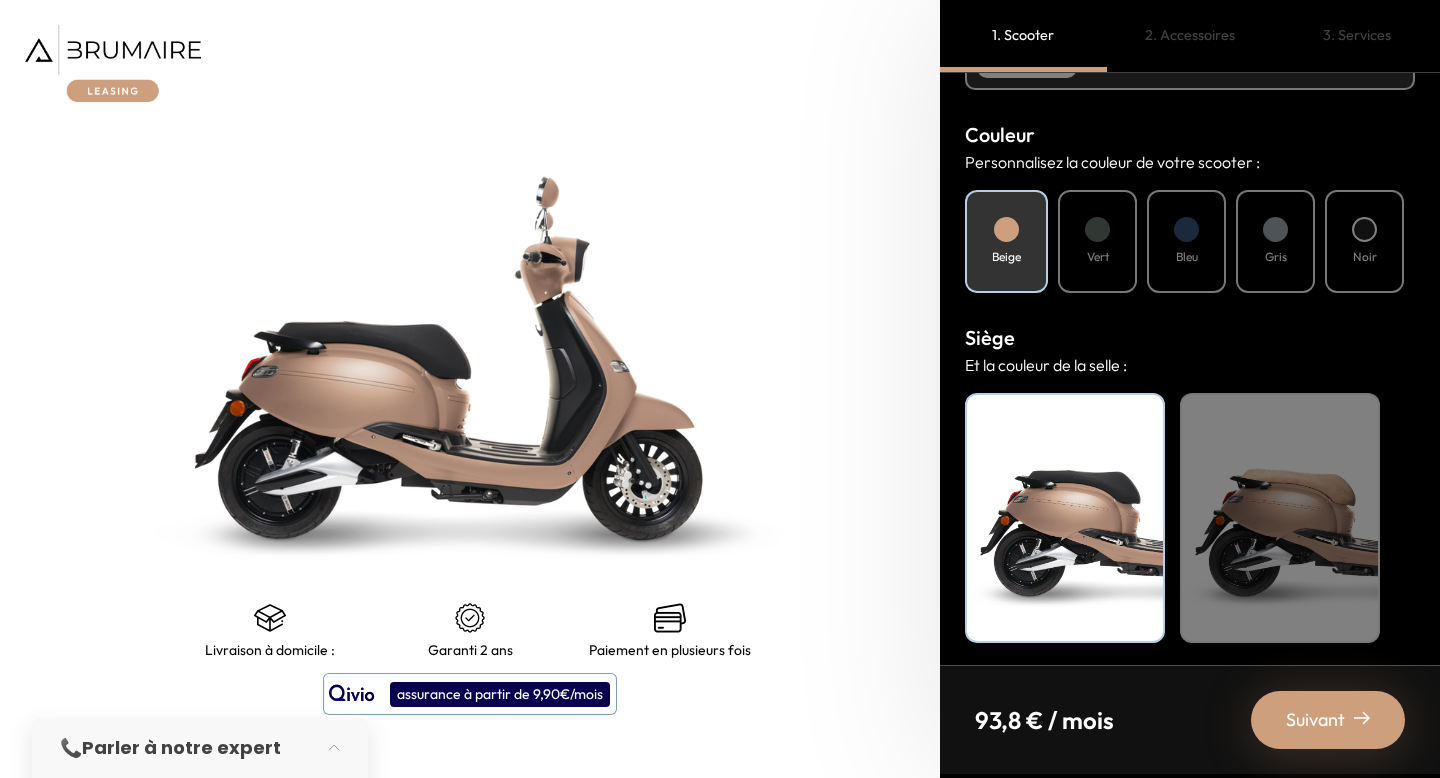 click on "Vert" at bounding box center (1097, 241) 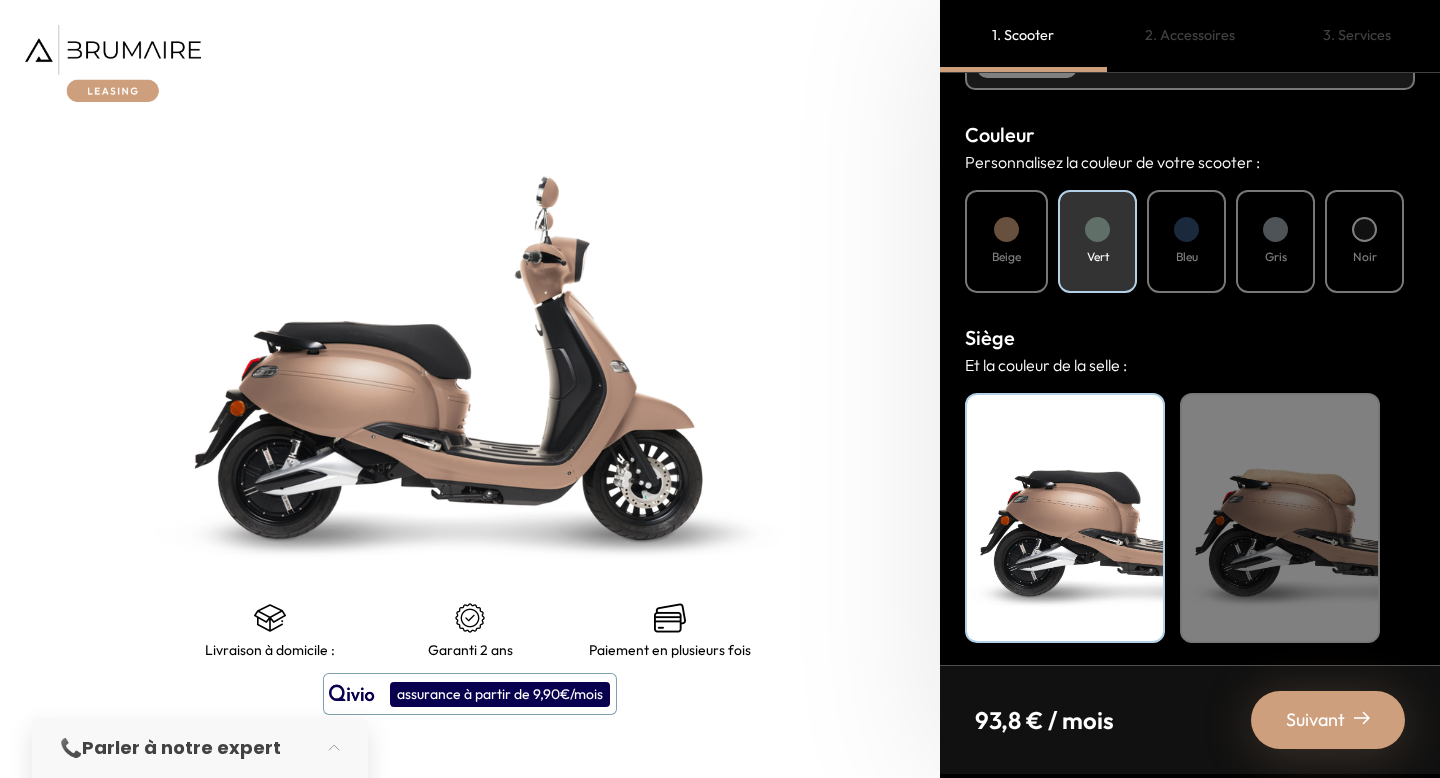 click on "Bleu" at bounding box center (1187, 257) 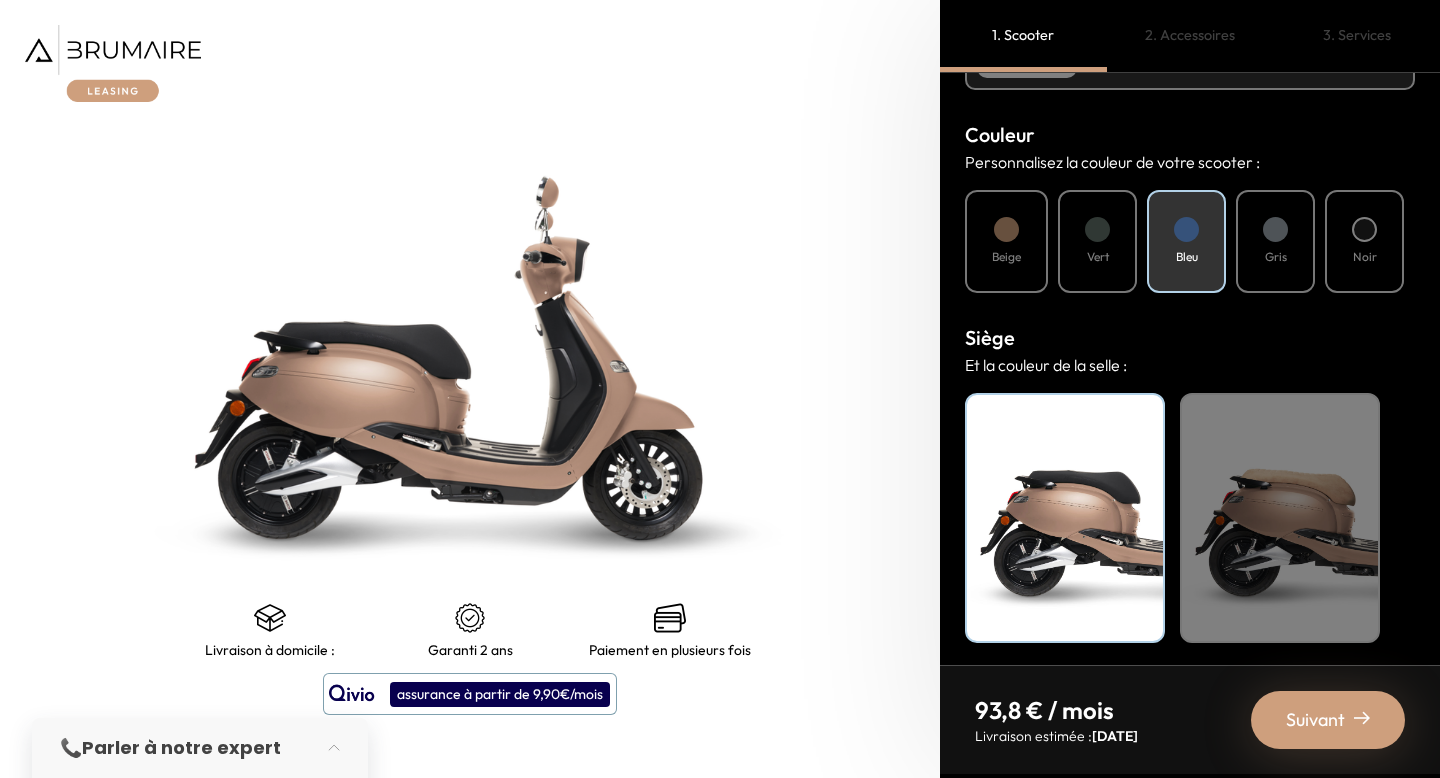 click on "Gris" at bounding box center [1275, 241] 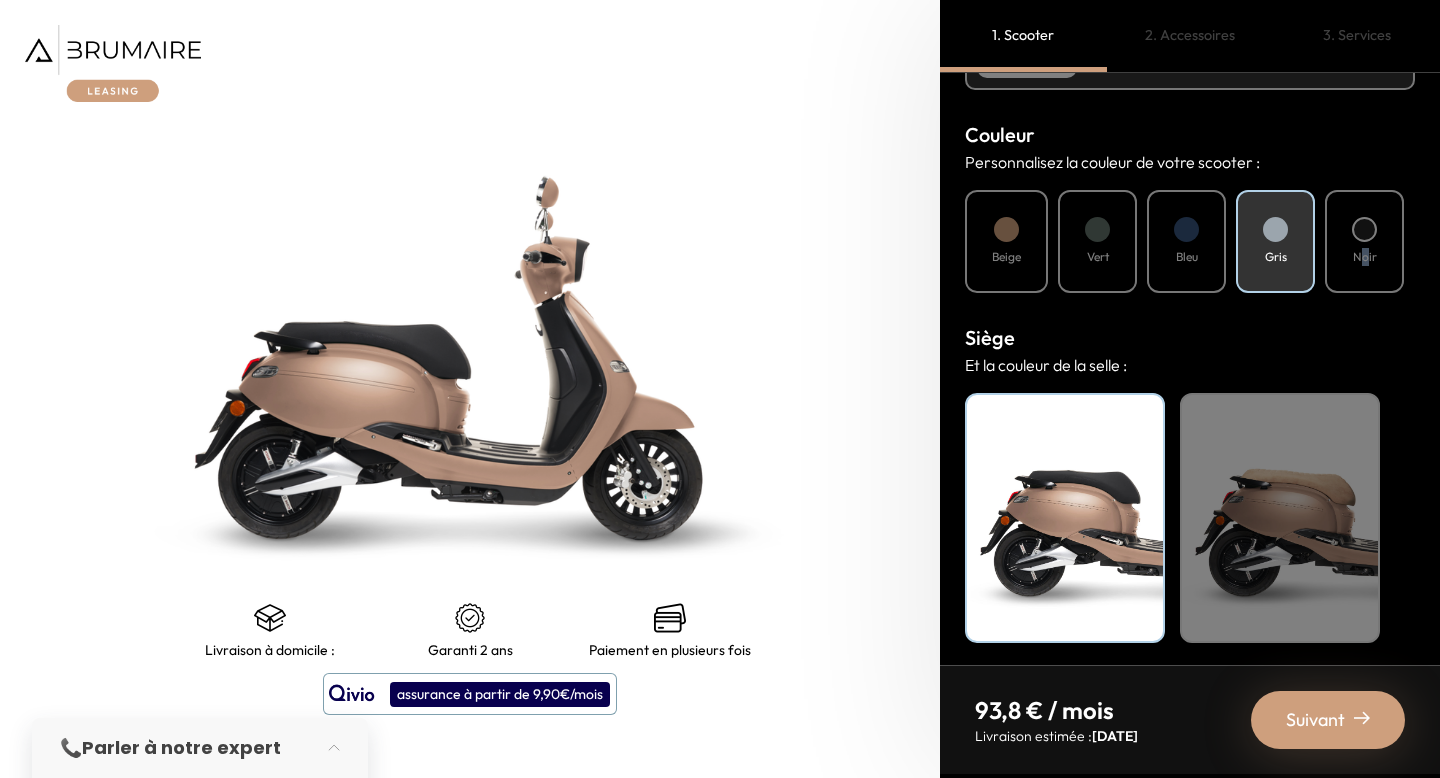 click on "Noir" at bounding box center [1365, 257] 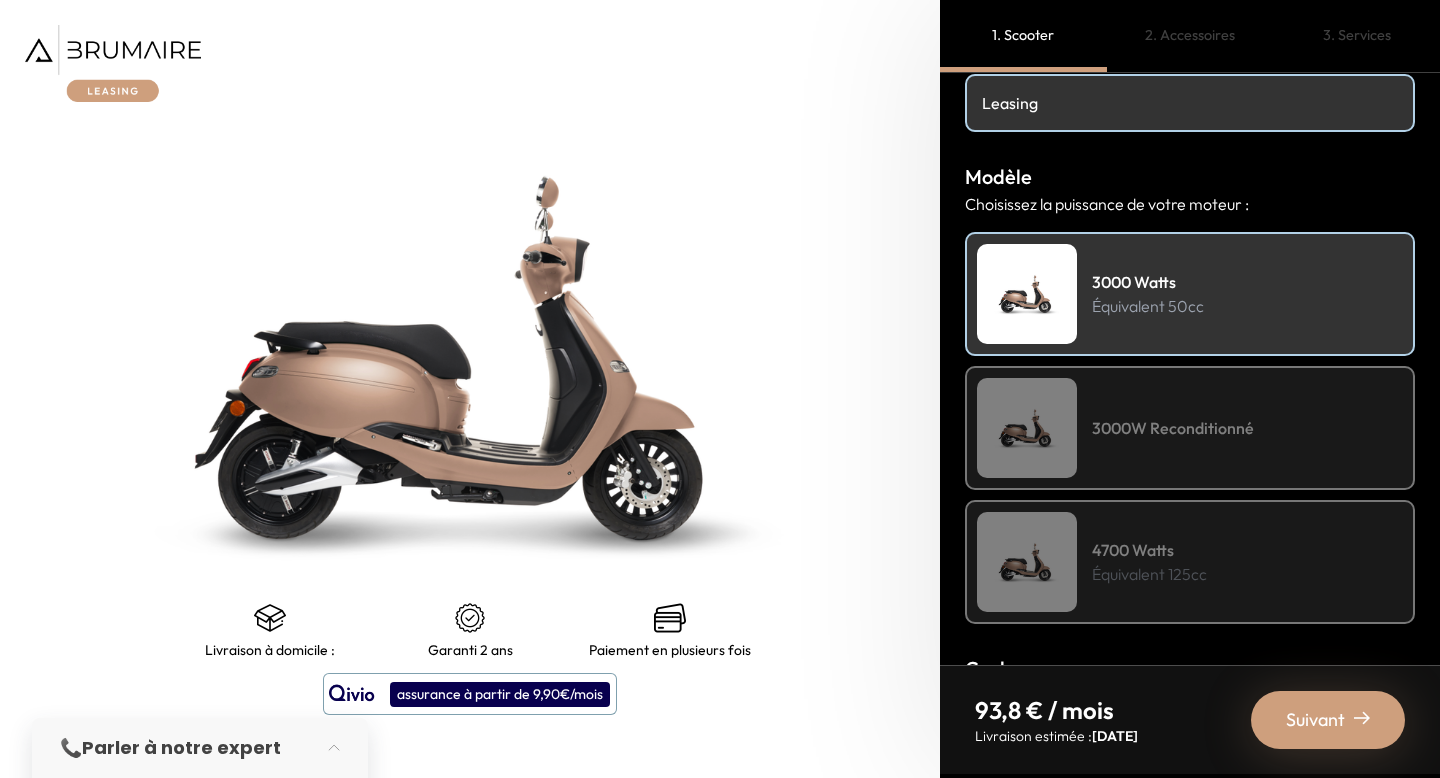 scroll, scrollTop: 130, scrollLeft: 0, axis: vertical 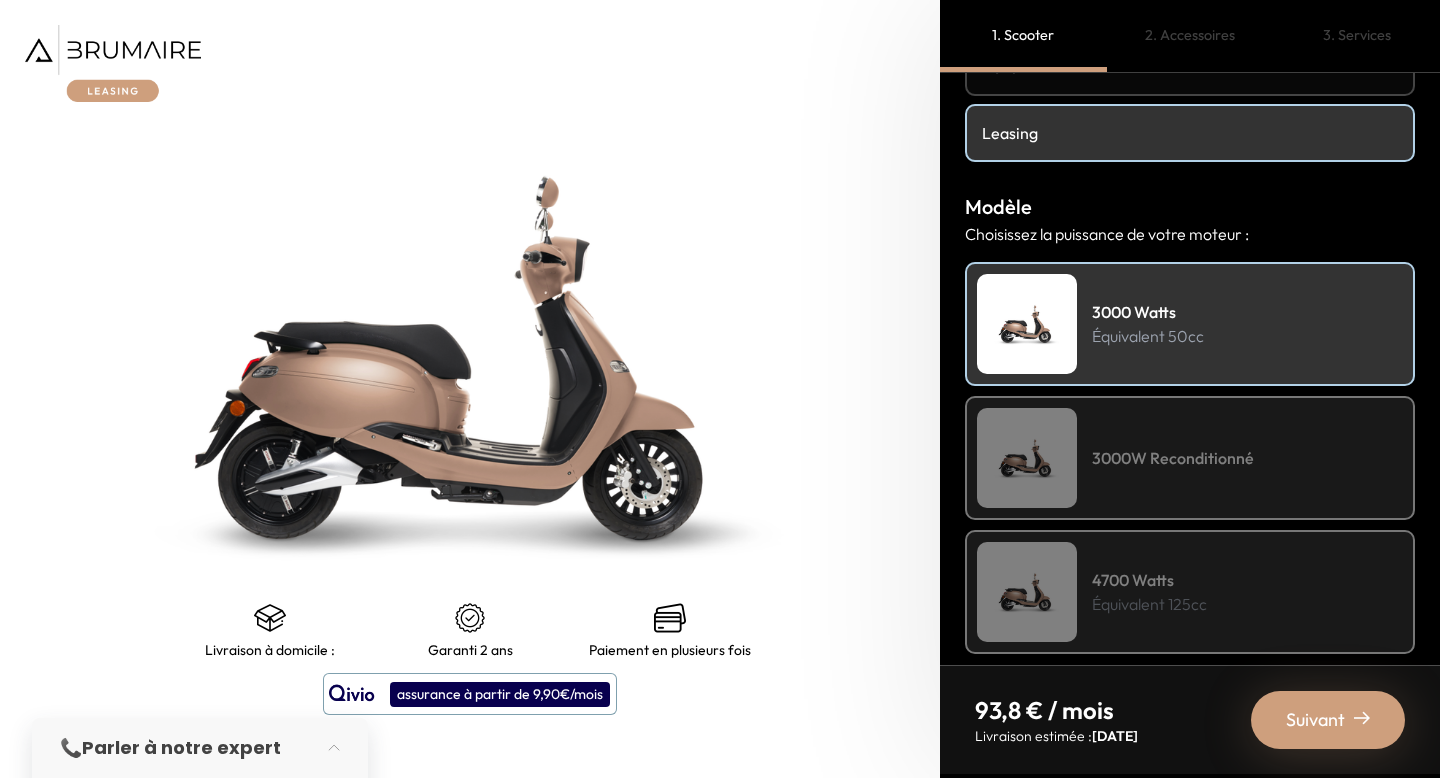 click at bounding box center (1027, 458) 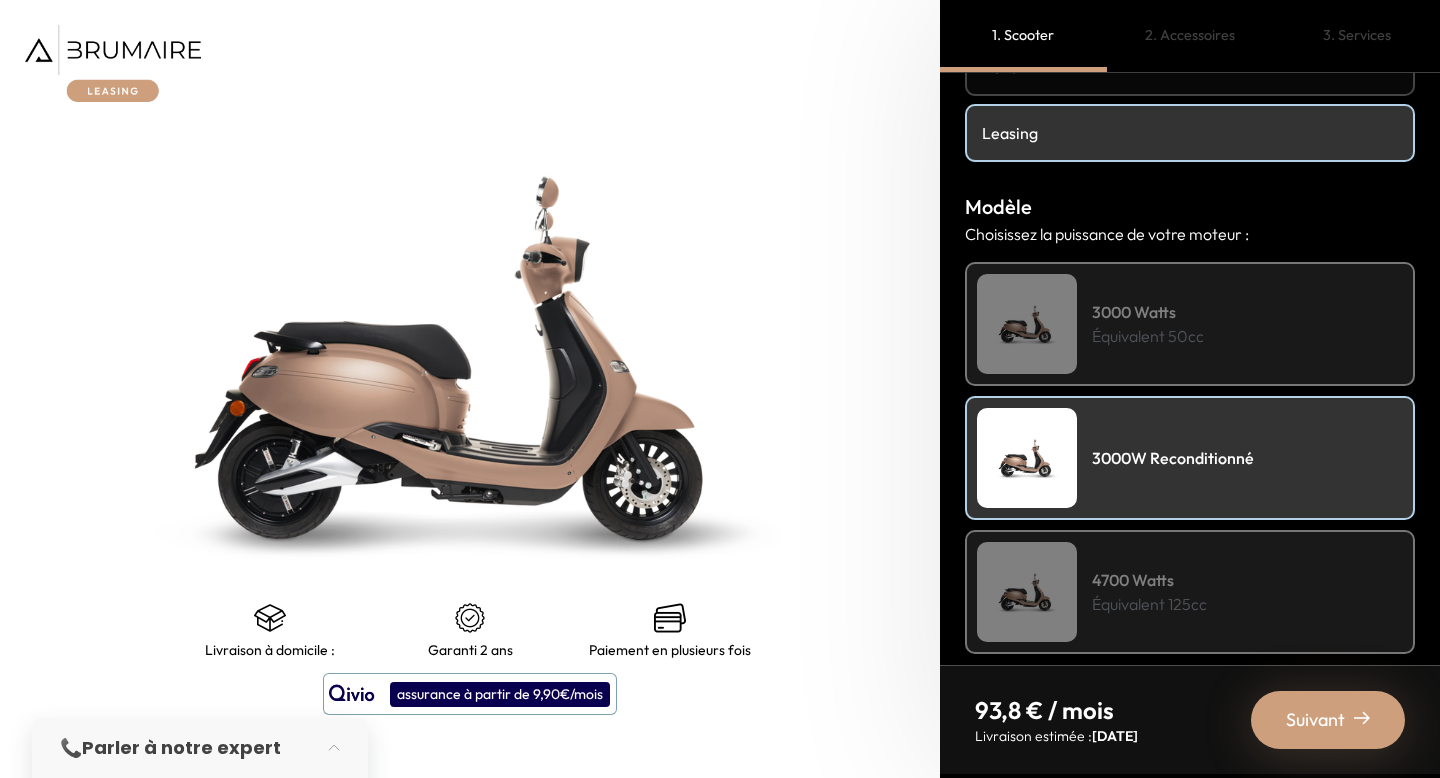click at bounding box center [1027, 592] 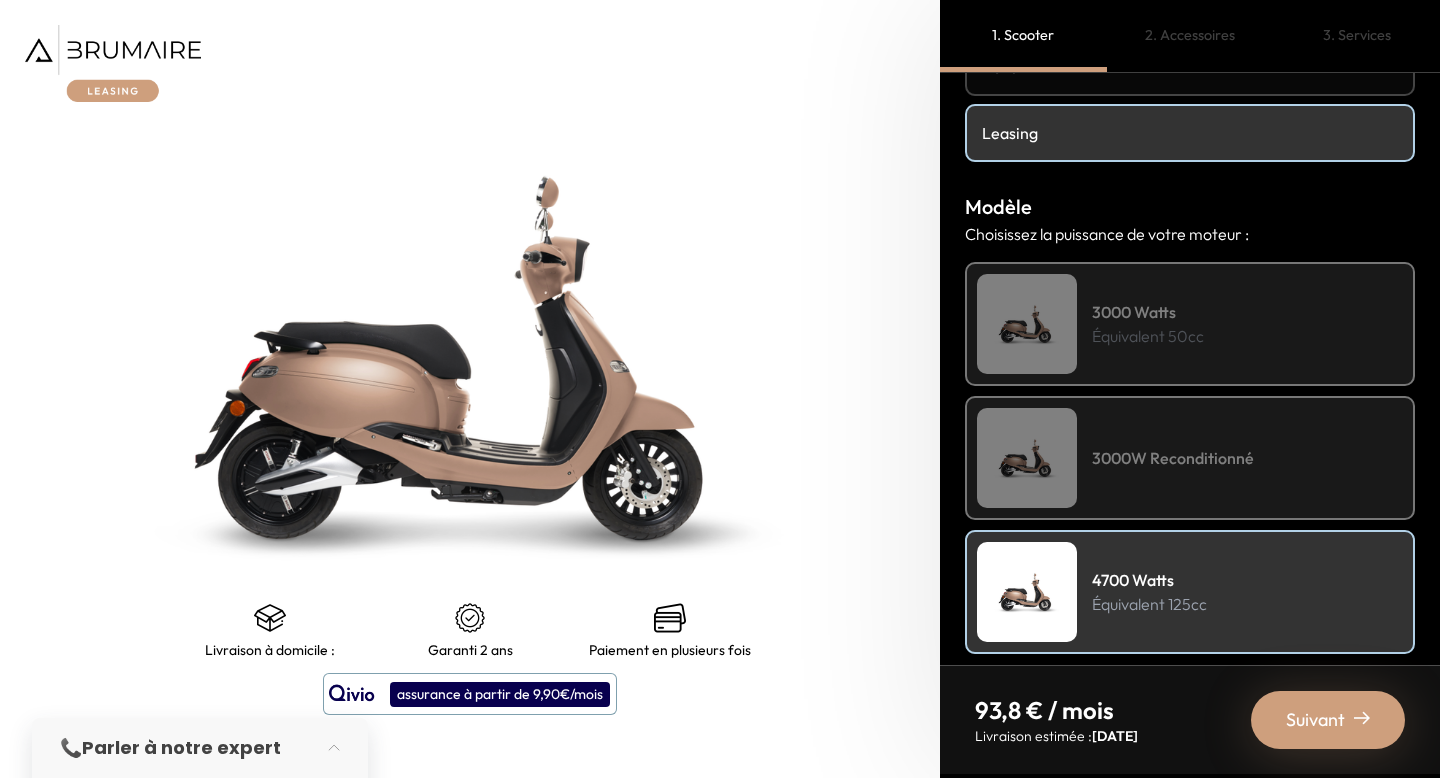 click at bounding box center [1027, 458] 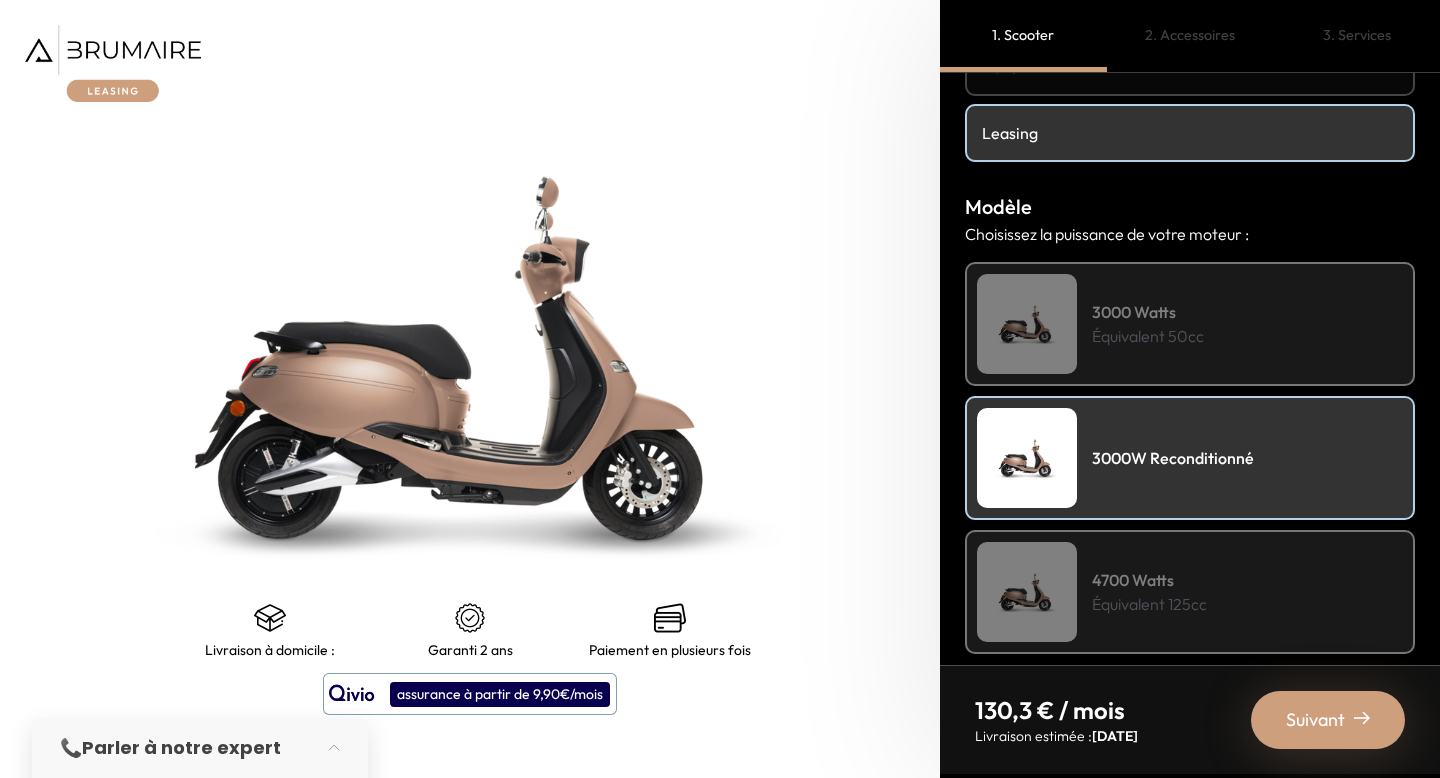 click on "3000 Watts
Équivalent 50cc" at bounding box center (1190, 324) 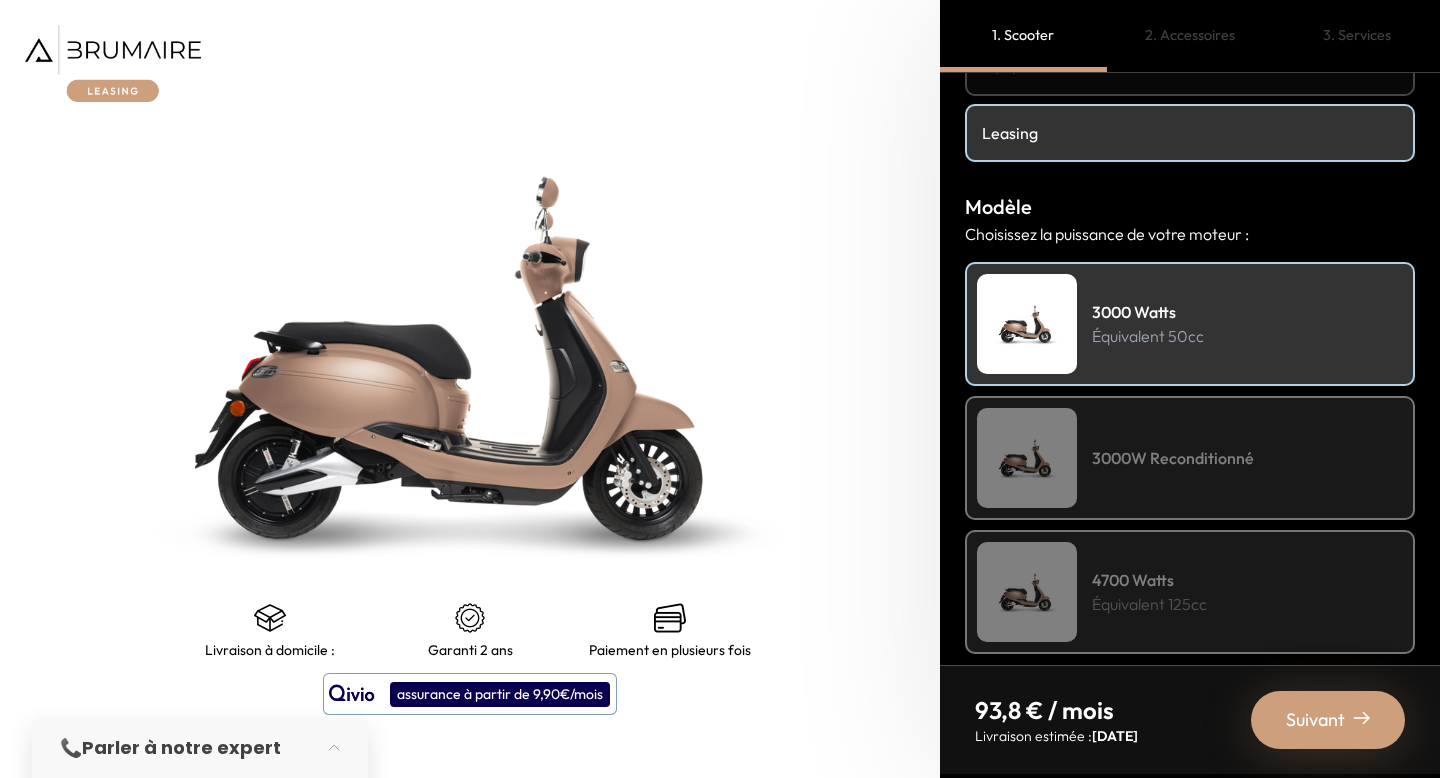 click on "Équivalent 125cc" at bounding box center [1149, 604] 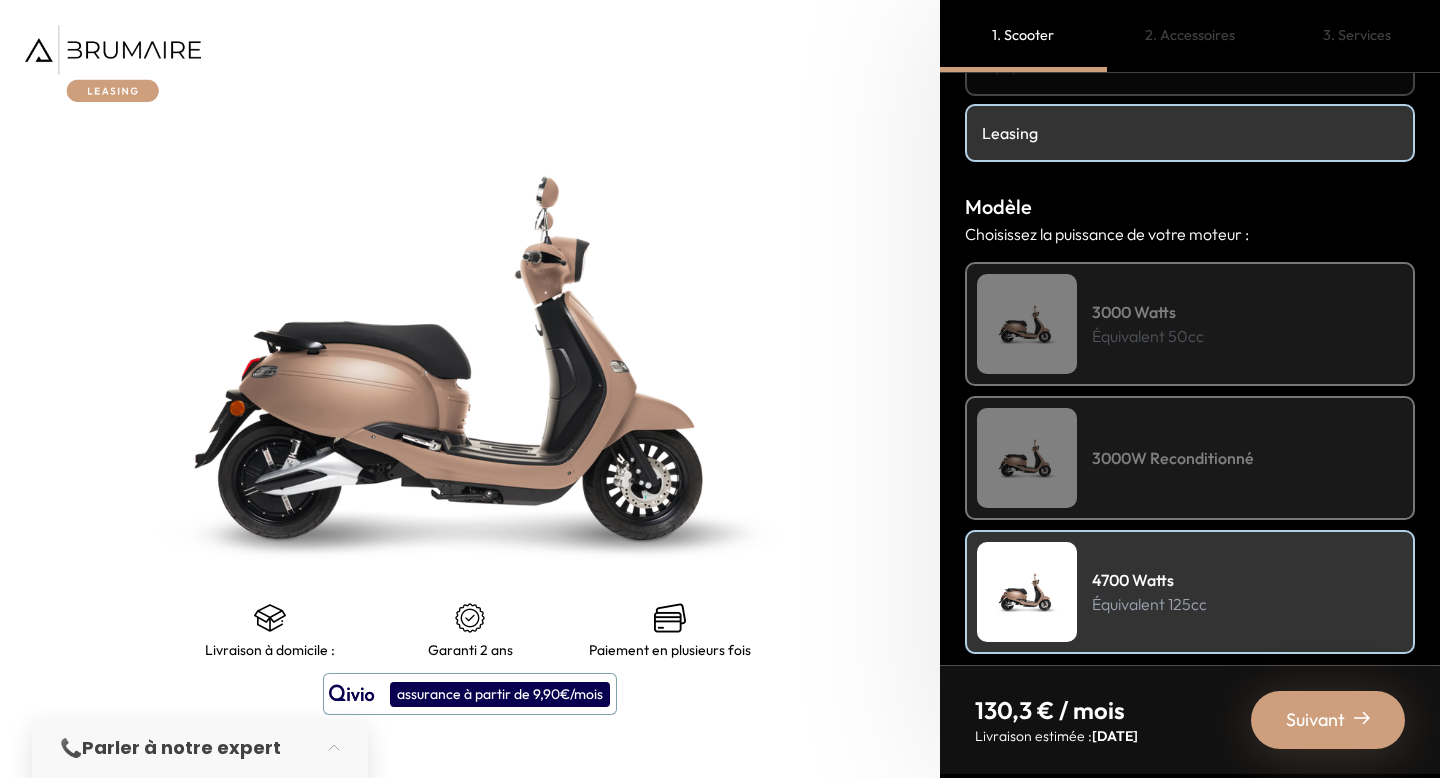 click on "Équivalent 50cc" at bounding box center (1148, 336) 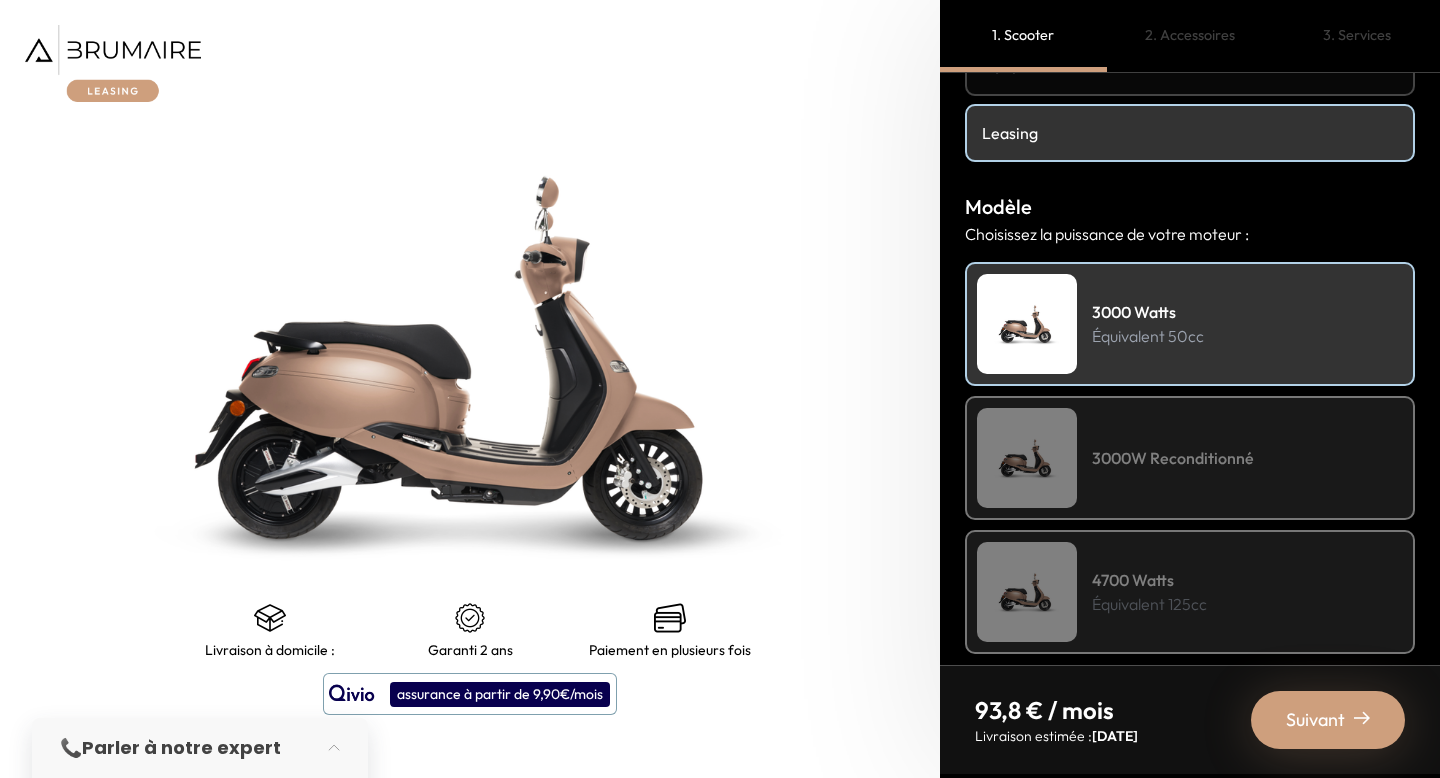 click on "3000W Reconditionné" at bounding box center (1173, 458) 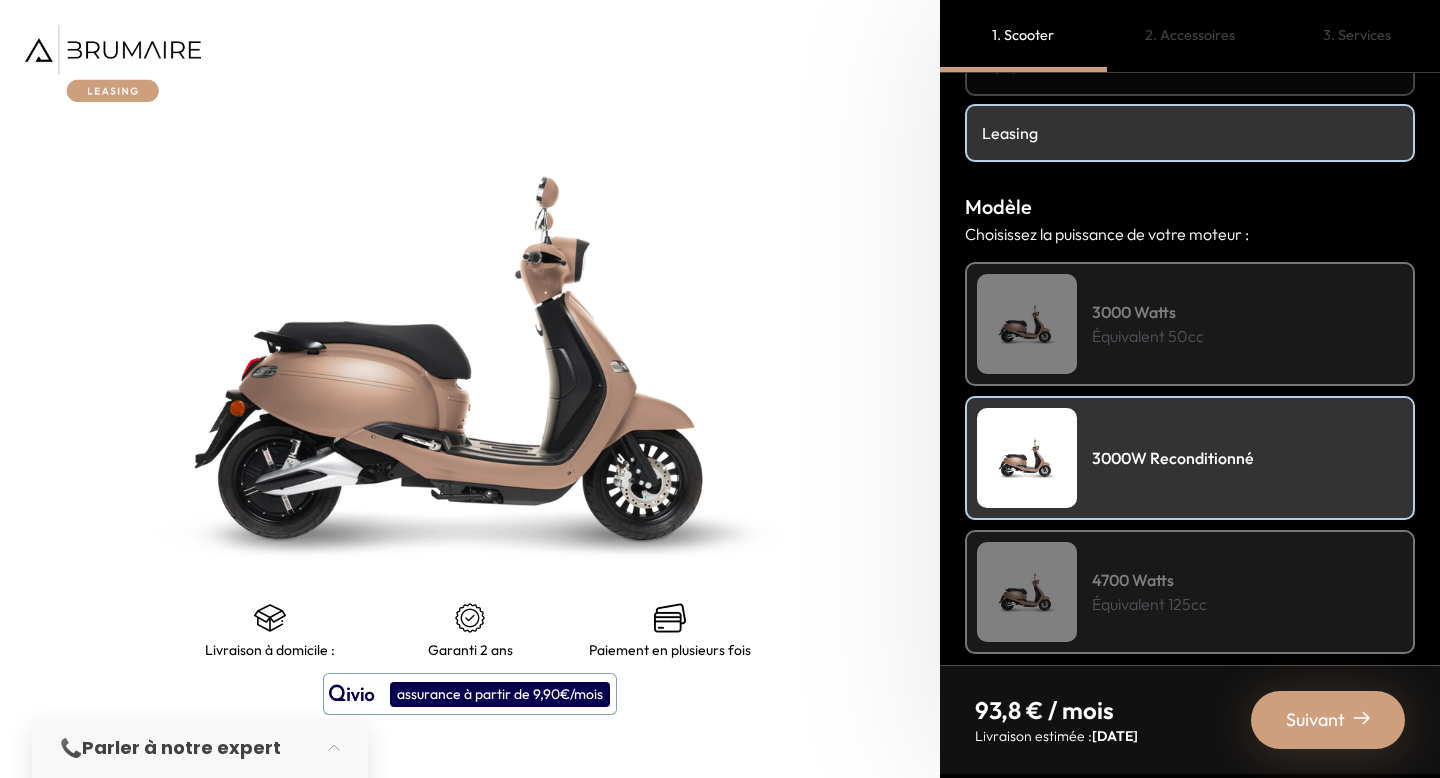 click on "3000W Reconditionné" at bounding box center [1173, 458] 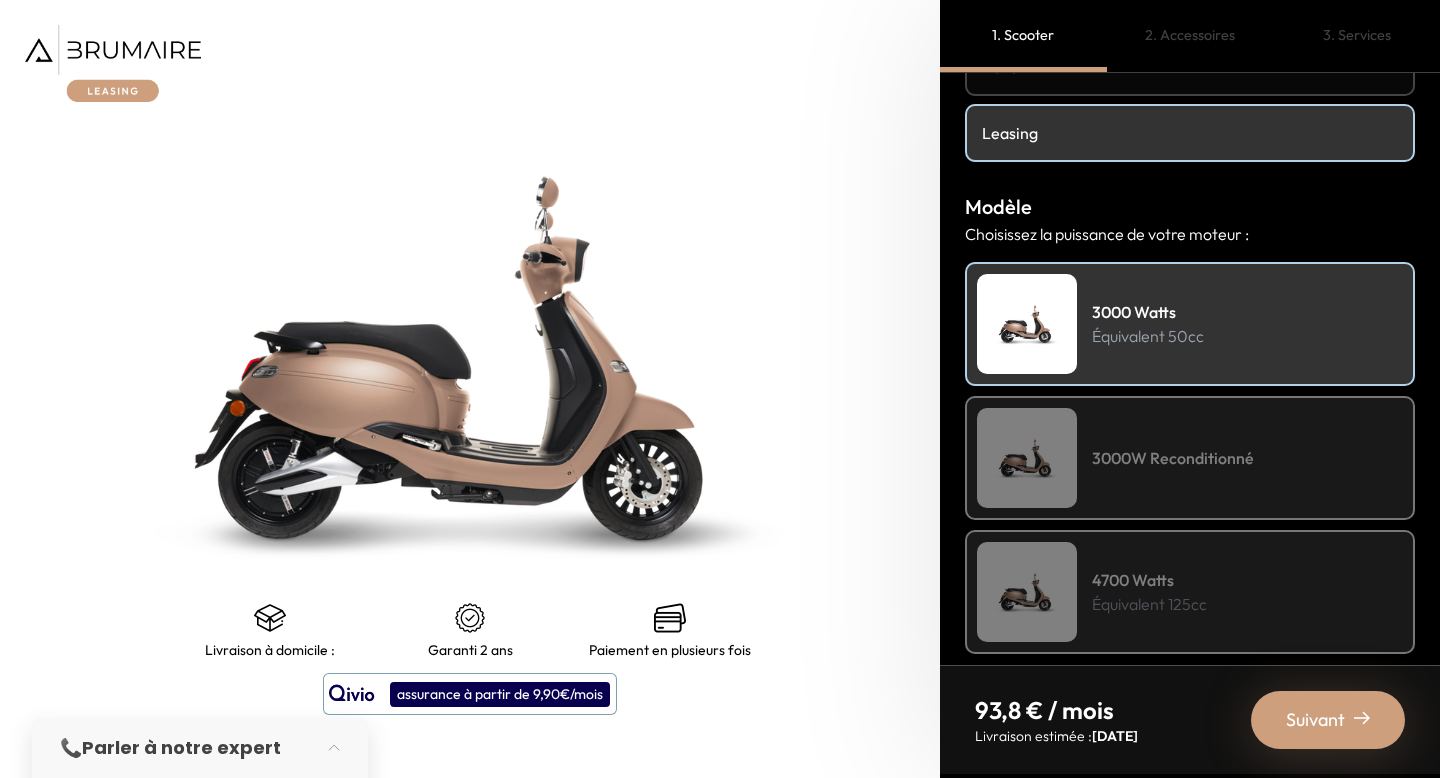 click on "Équivalent 125cc" at bounding box center (1149, 604) 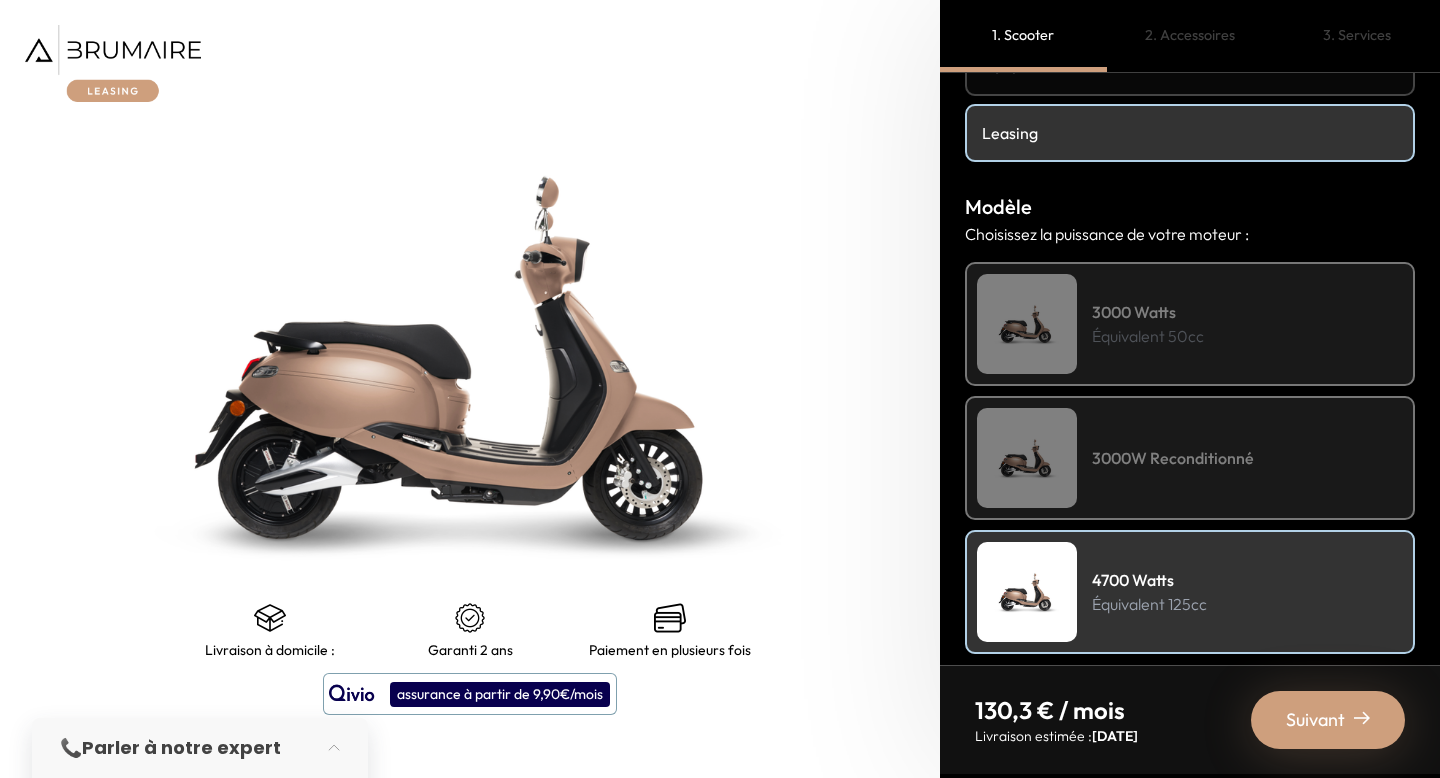 click on "3000W Reconditionné" at bounding box center (1190, 458) 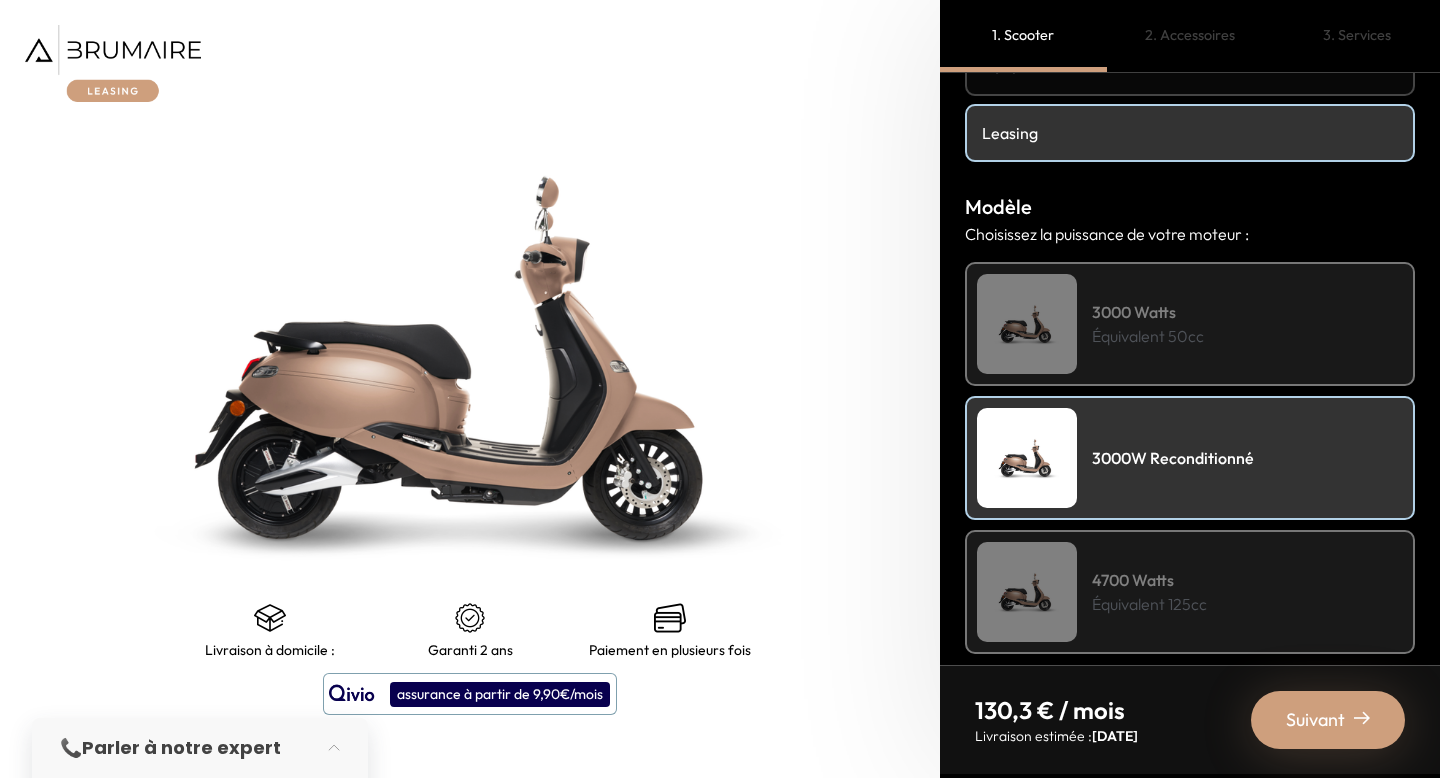 click on "3000 Watts
Équivalent 50cc" at bounding box center (1190, 324) 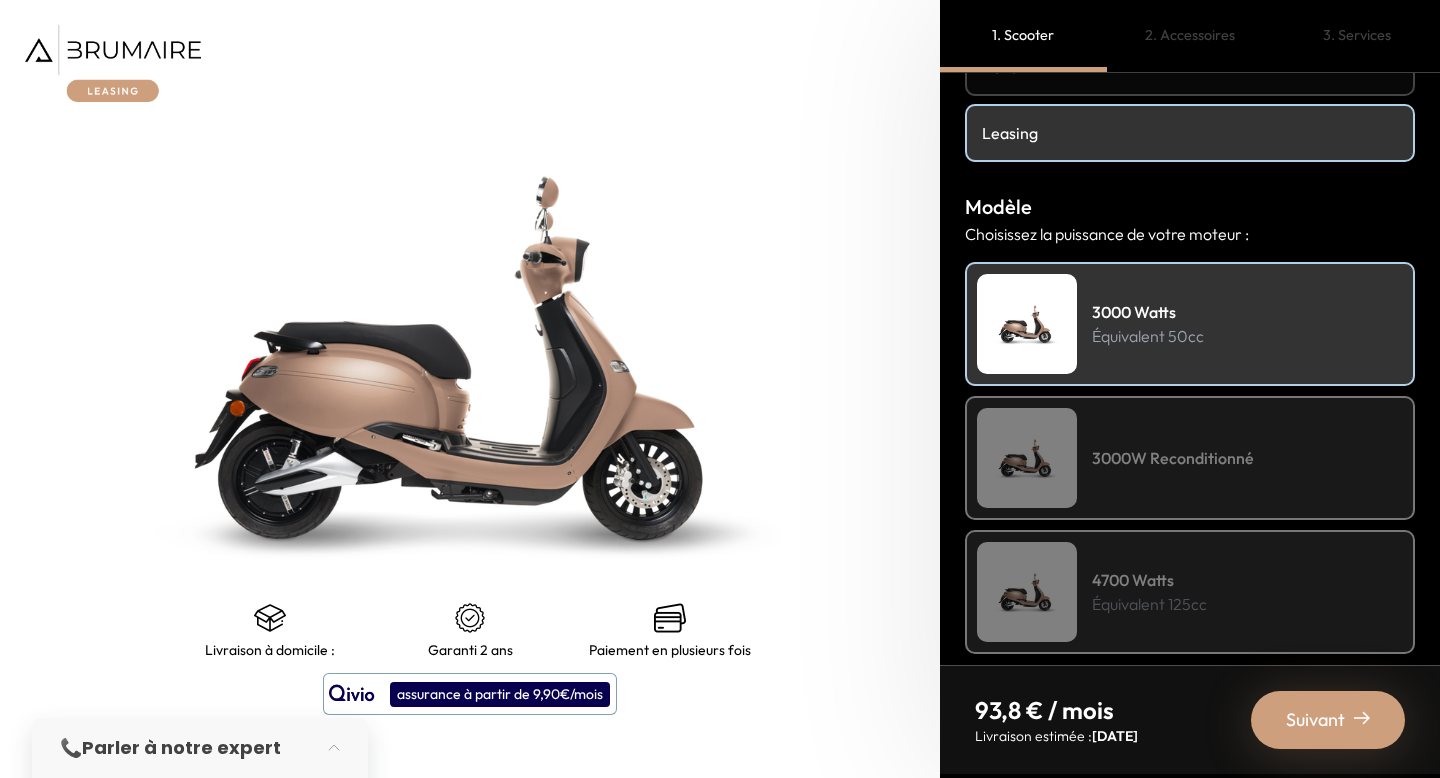 click on "3000W Reconditionné" at bounding box center [1173, 458] 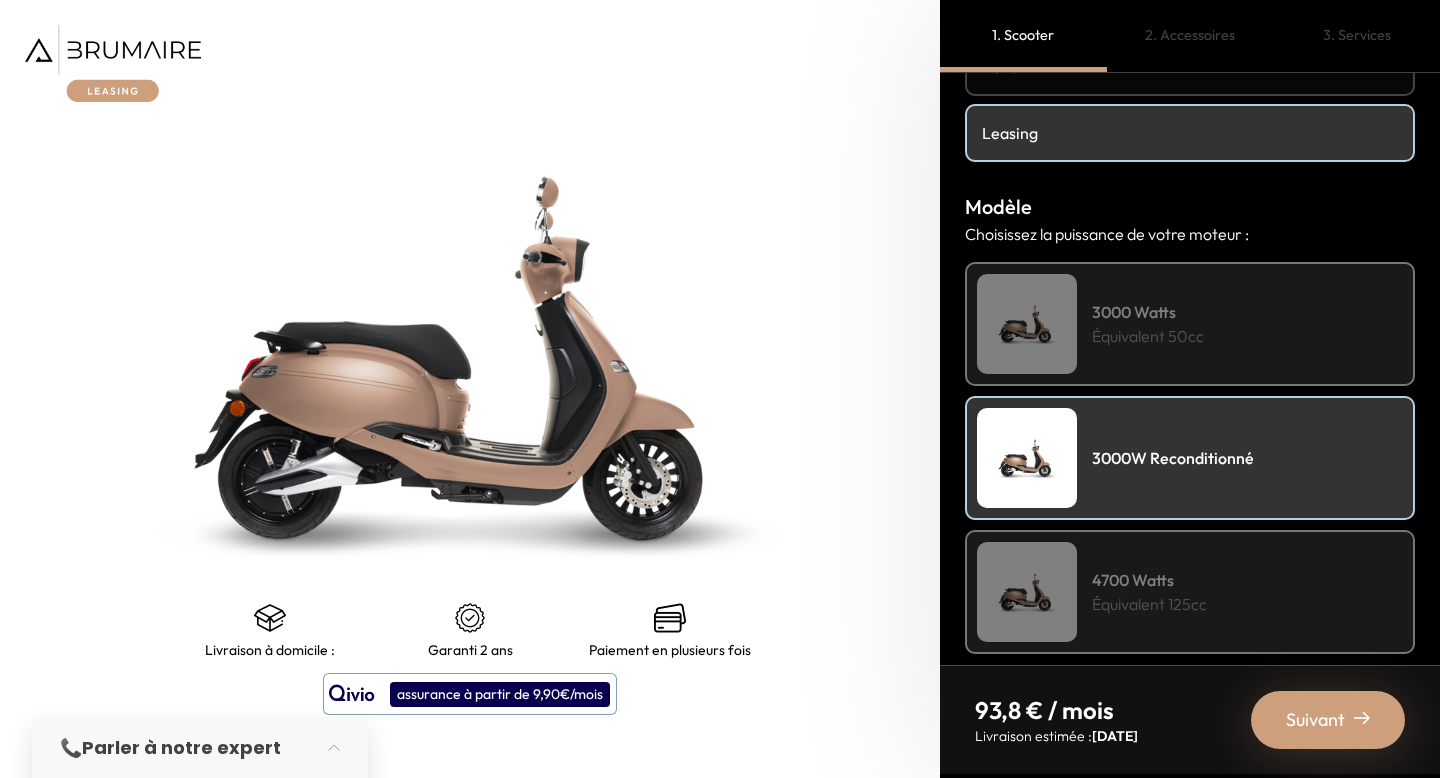 click on "3000 Watts
Équivalent 50cc" at bounding box center [1190, 324] 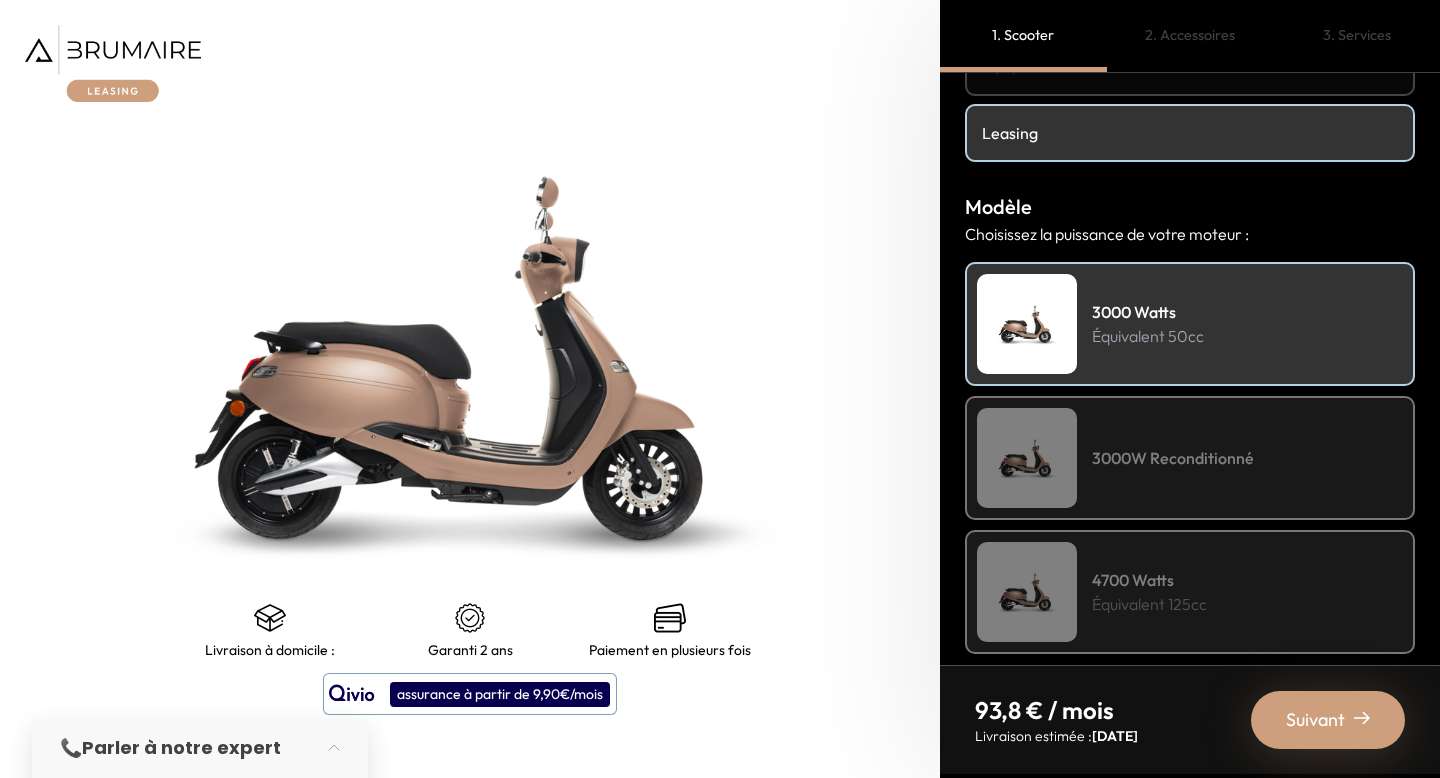 click on "Suivant" at bounding box center (1315, 720) 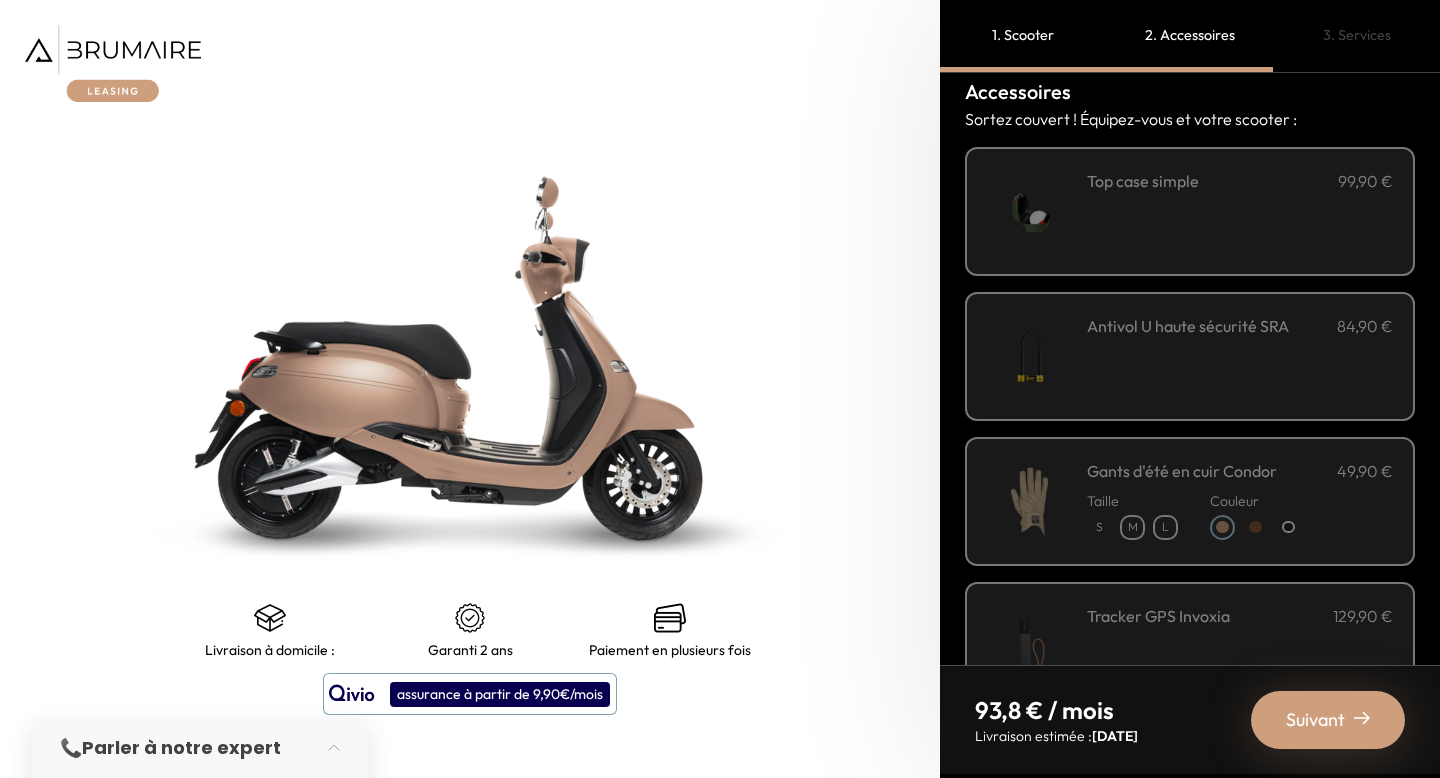 scroll, scrollTop: 0, scrollLeft: 0, axis: both 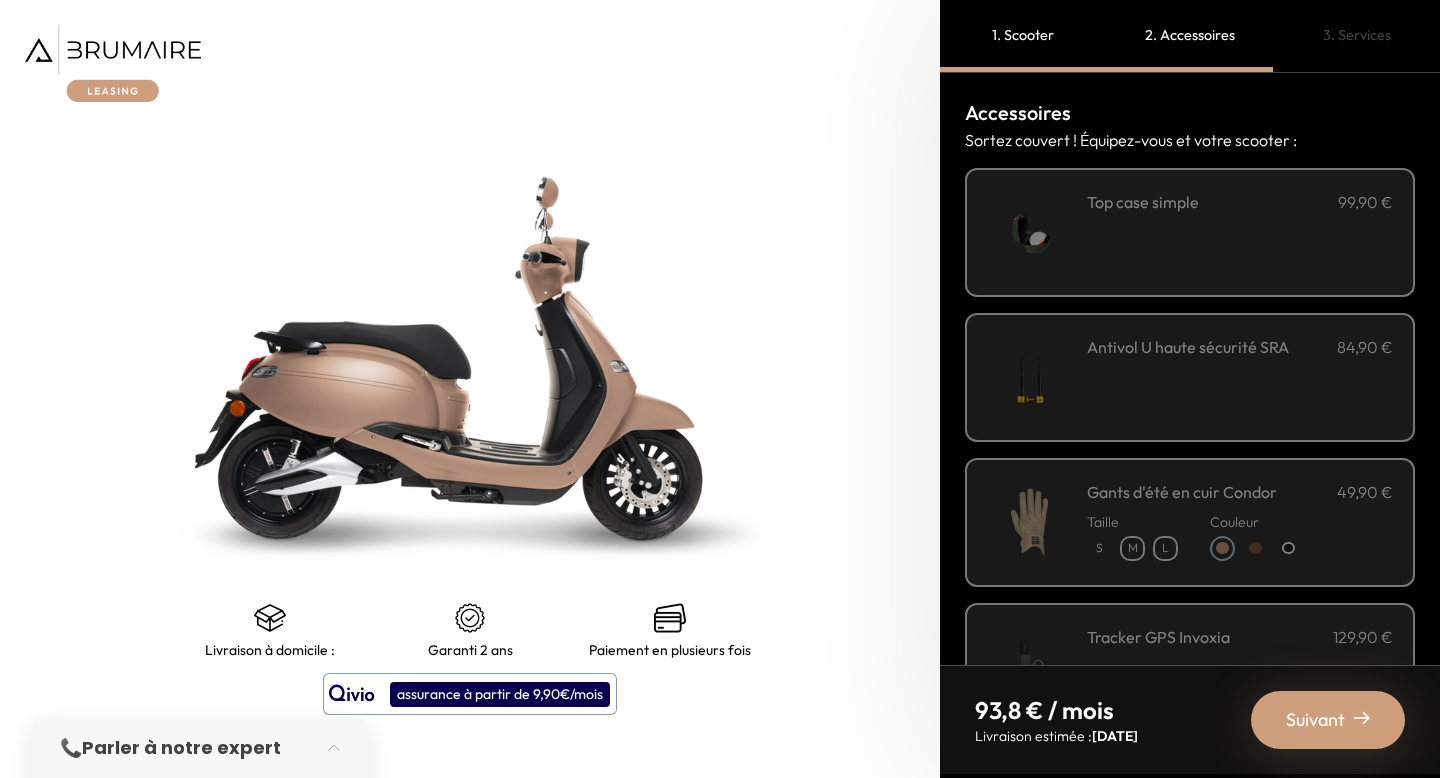 click on "Suivant" at bounding box center [1315, 720] 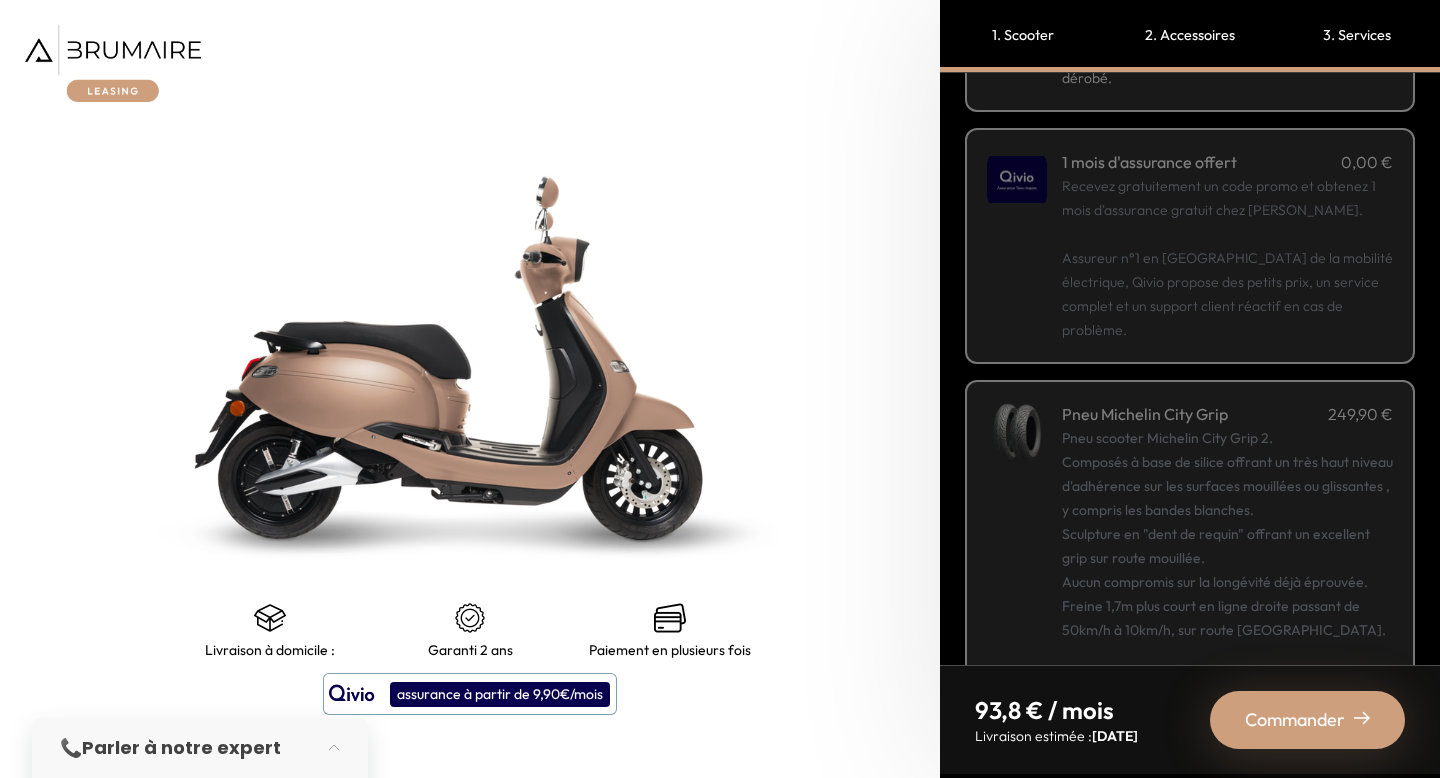 scroll, scrollTop: 316, scrollLeft: 0, axis: vertical 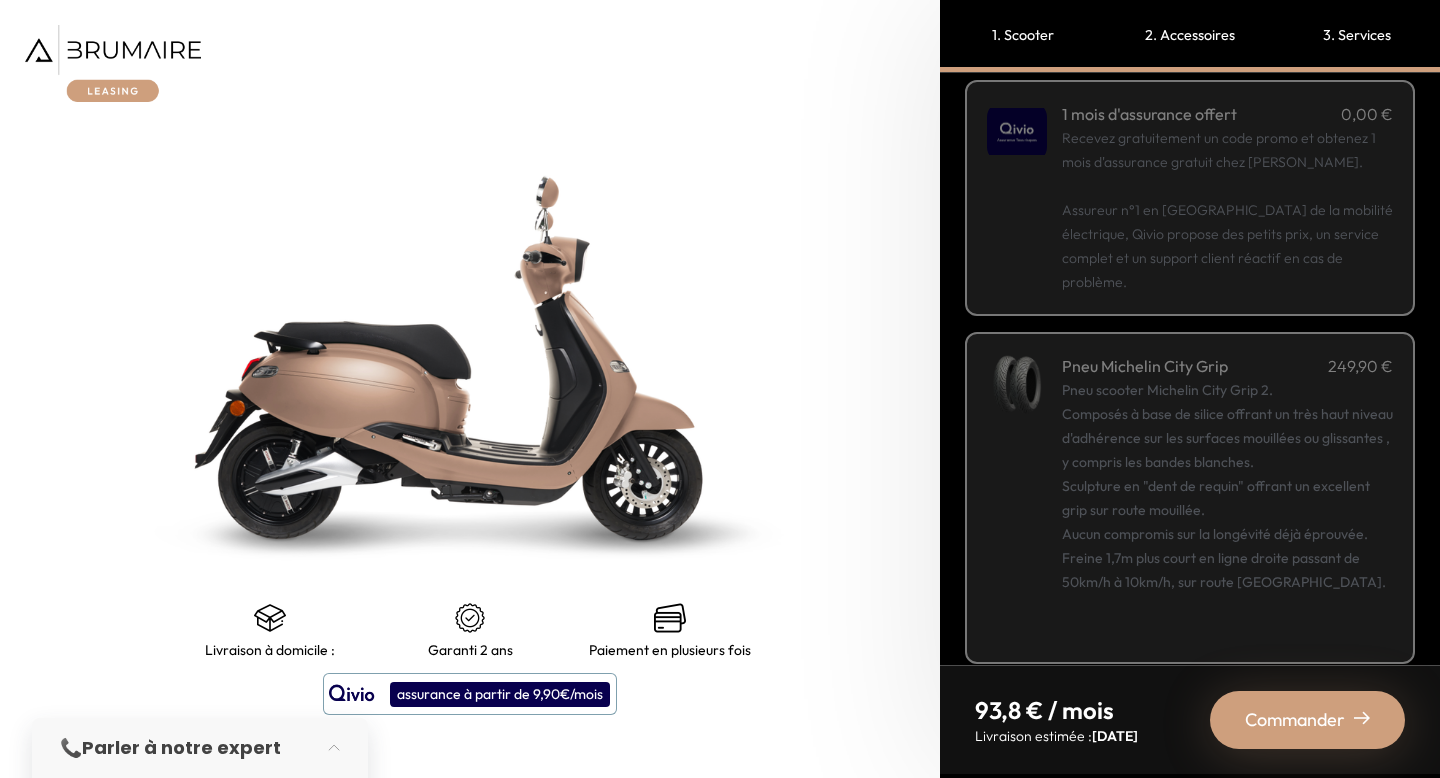 click on "Commander" at bounding box center (1295, 720) 